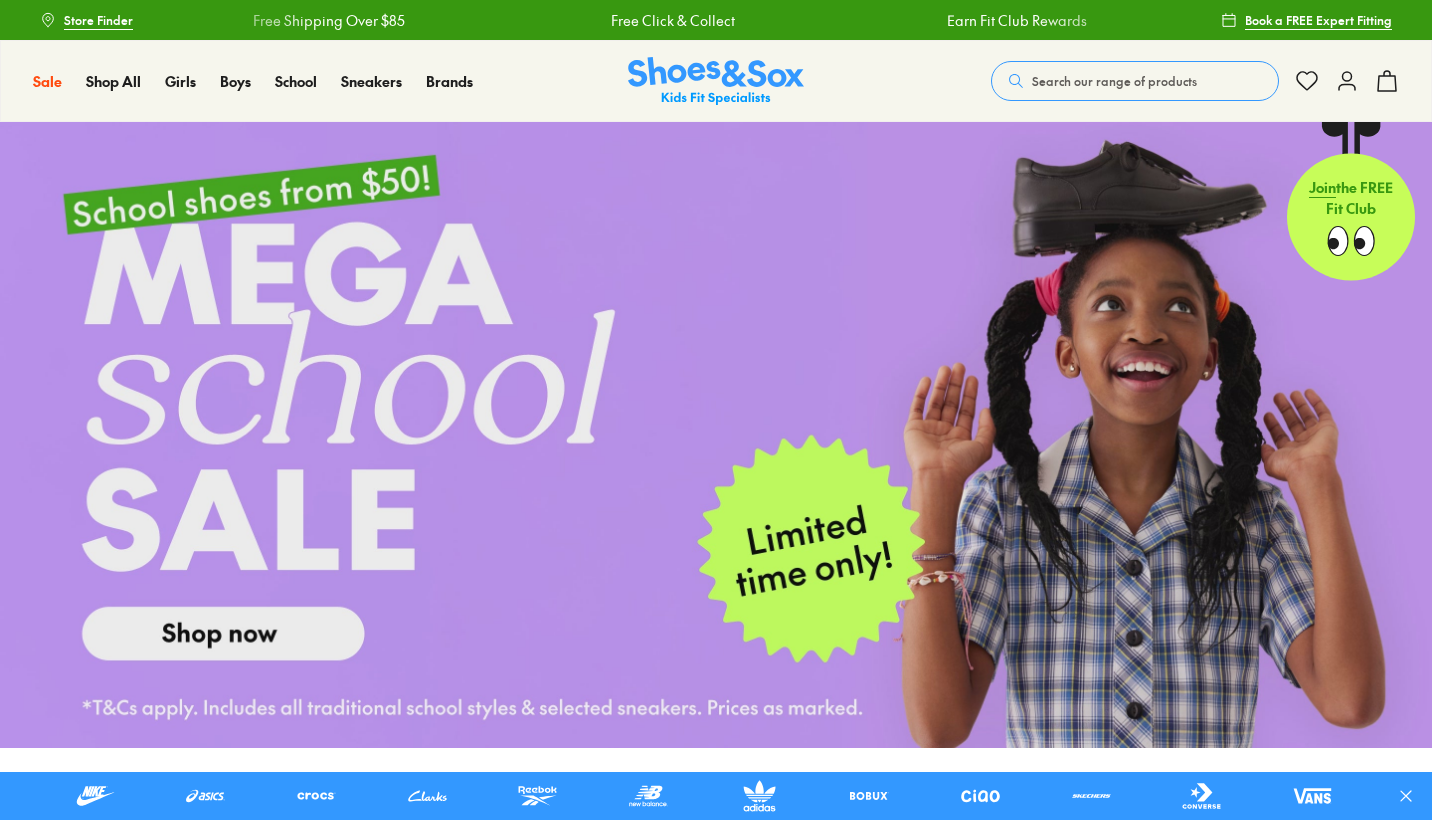 scroll, scrollTop: 0, scrollLeft: 0, axis: both 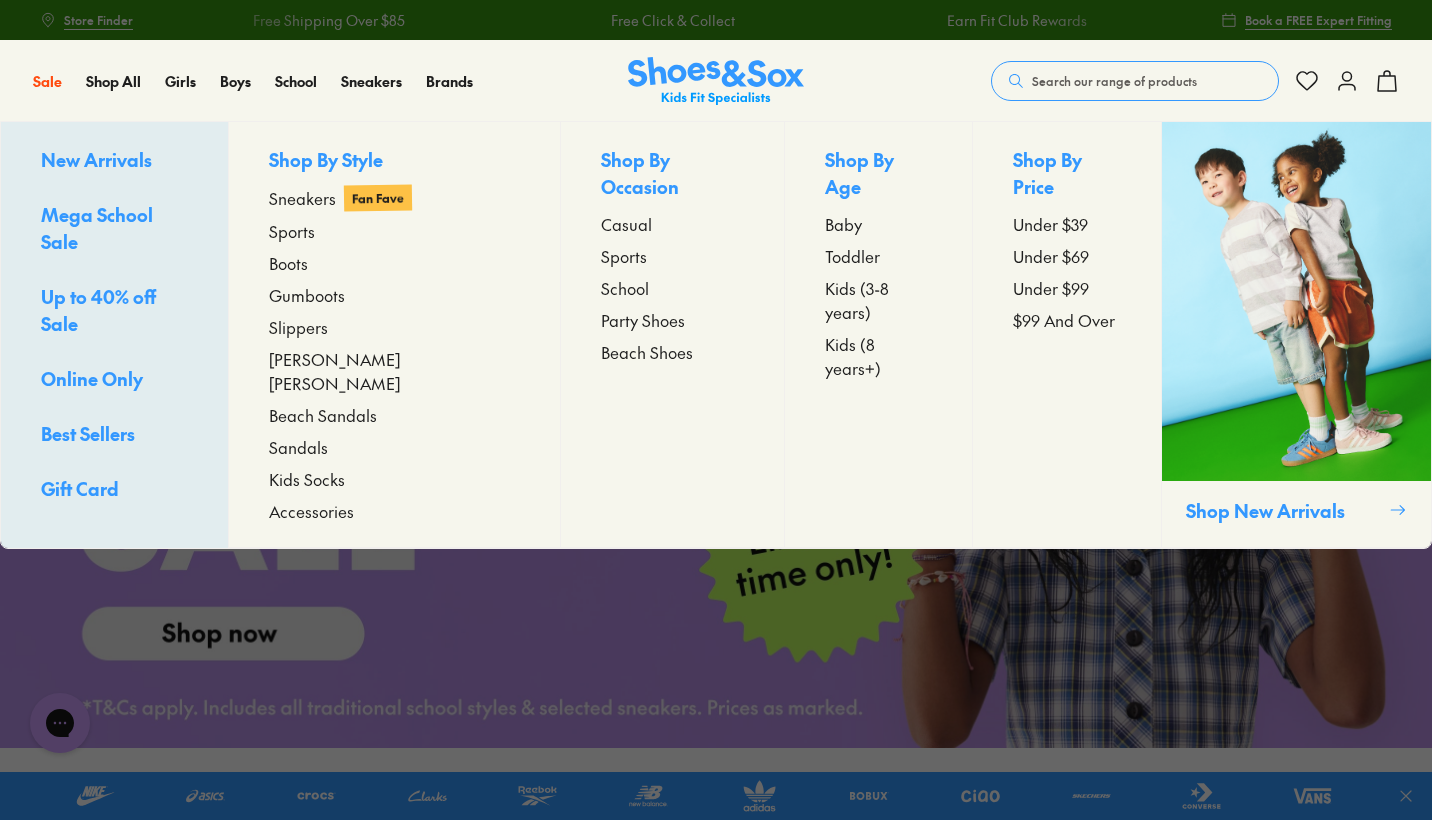 click on "Up to 40% off Sale" at bounding box center [98, 310] 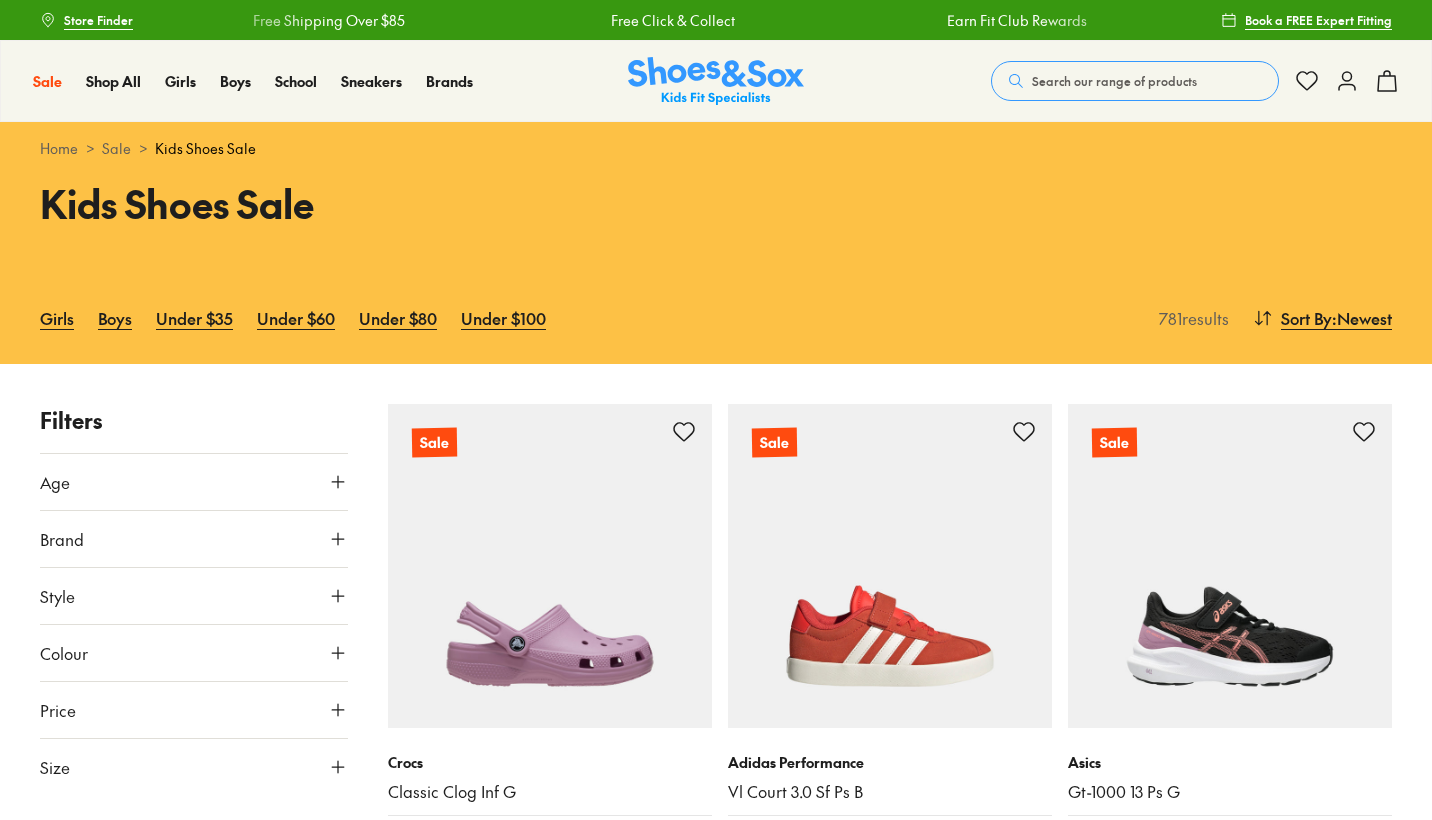 scroll, scrollTop: 0, scrollLeft: 0, axis: both 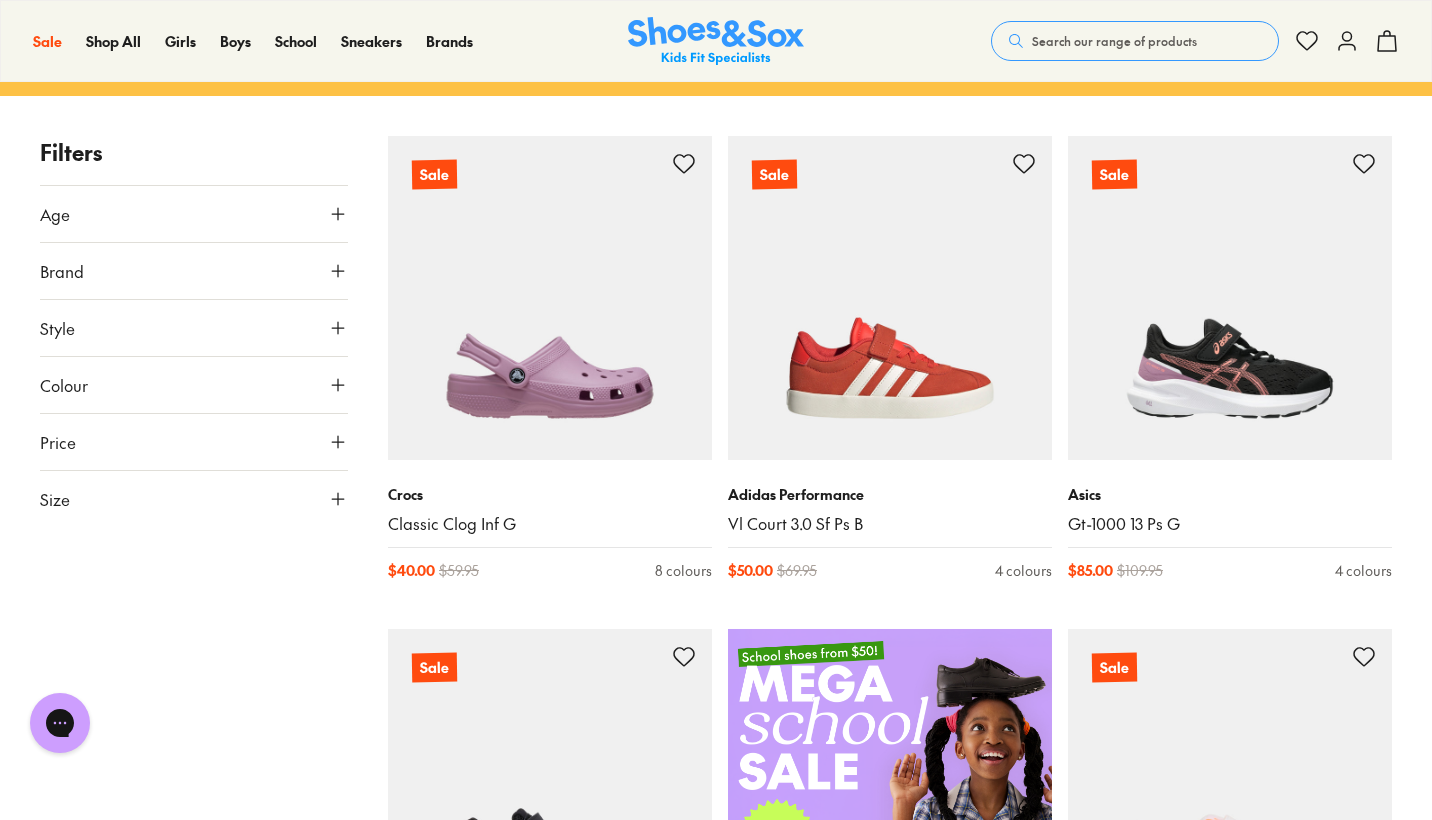 click 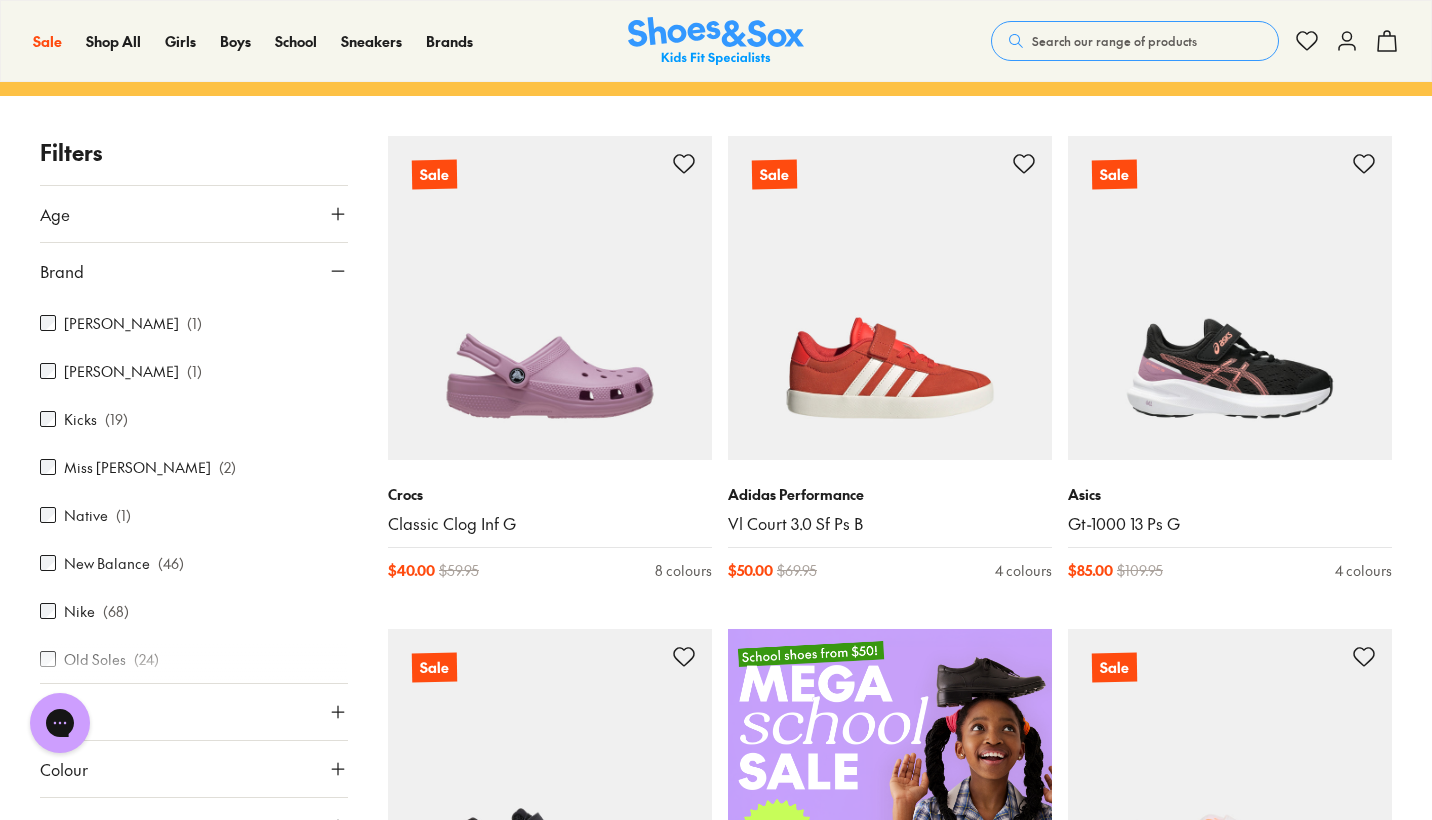 scroll, scrollTop: 982, scrollLeft: 0, axis: vertical 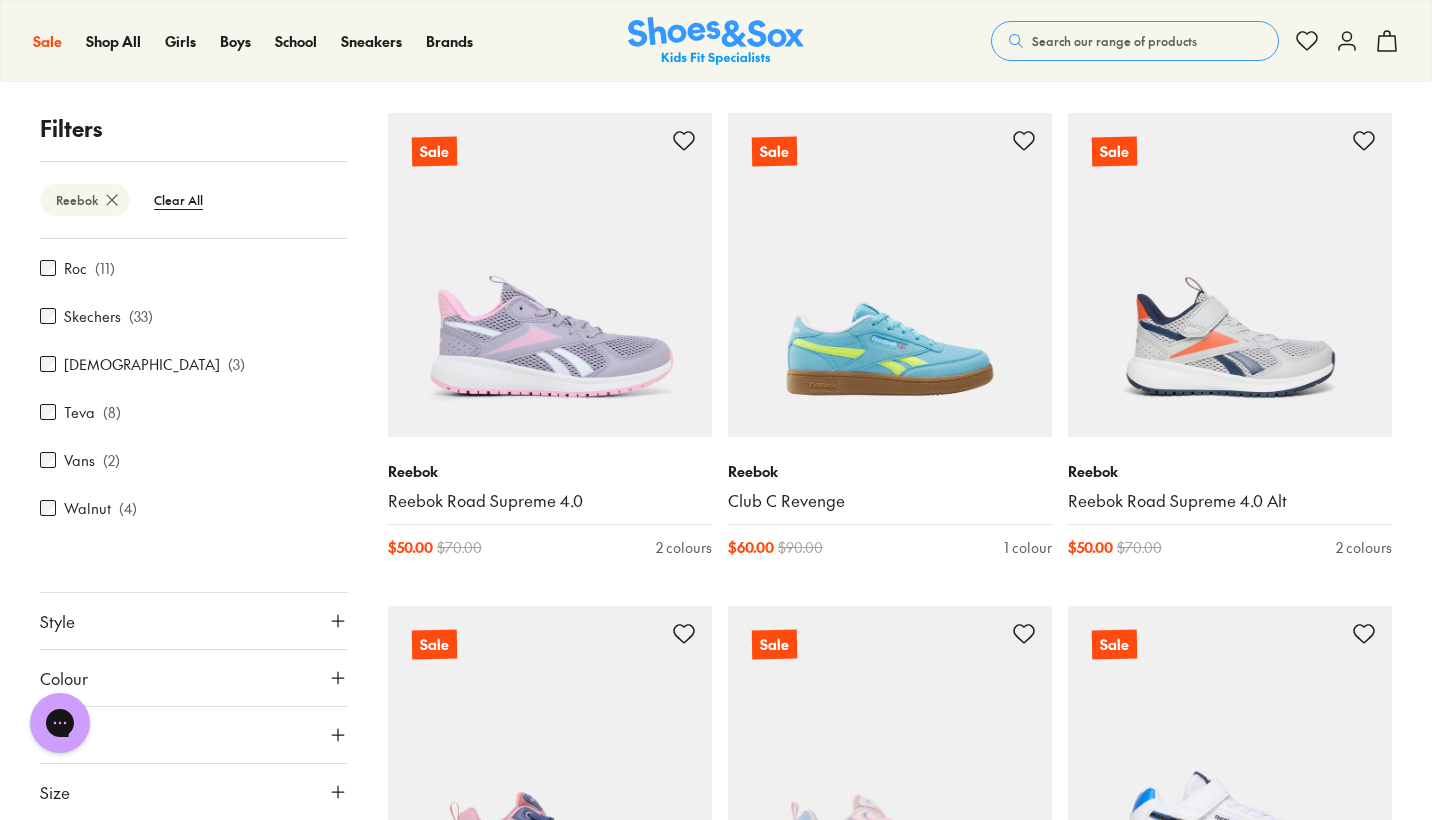 click 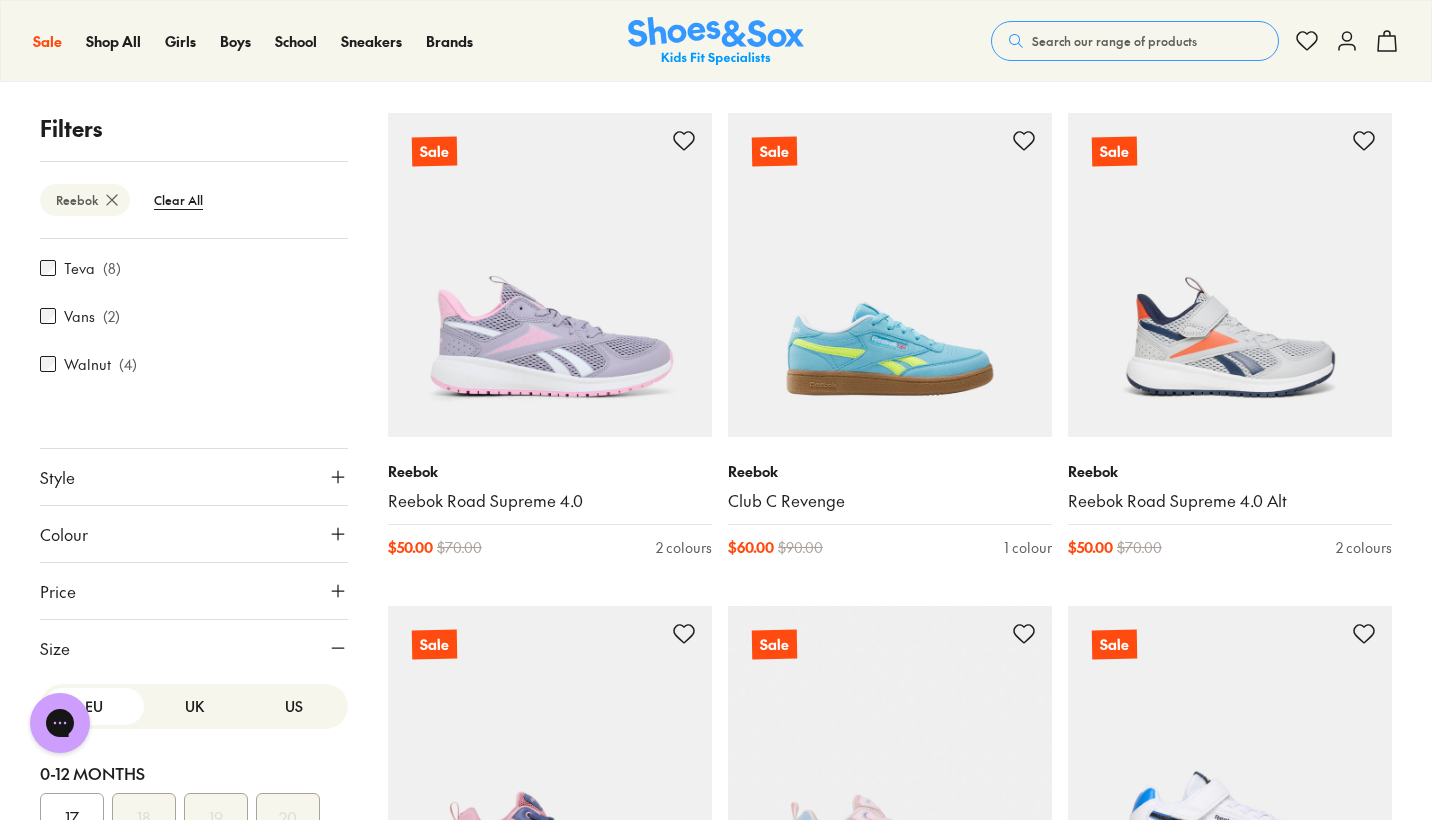 scroll, scrollTop: 424, scrollLeft: 0, axis: vertical 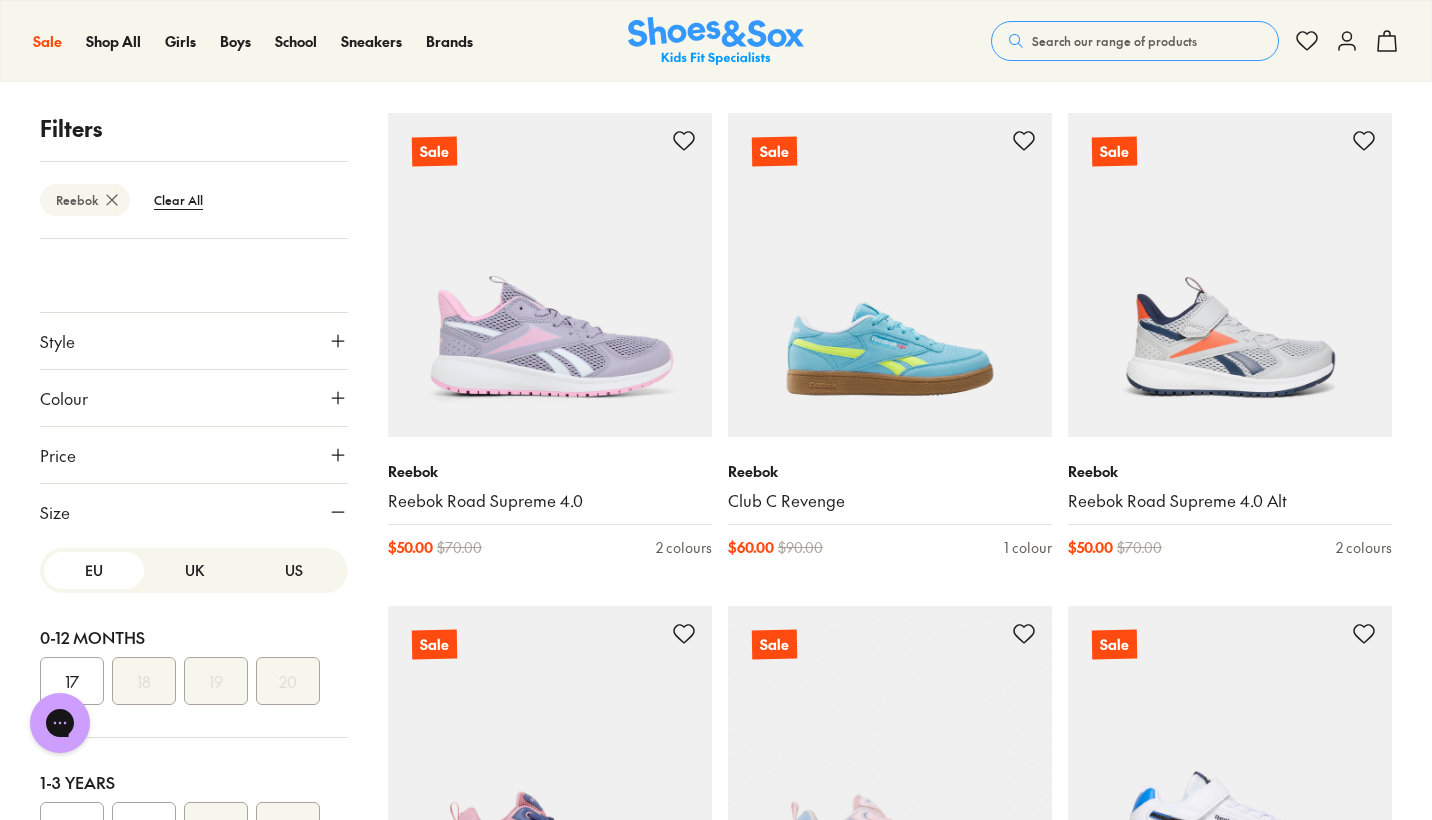 click on "US" at bounding box center (294, 570) 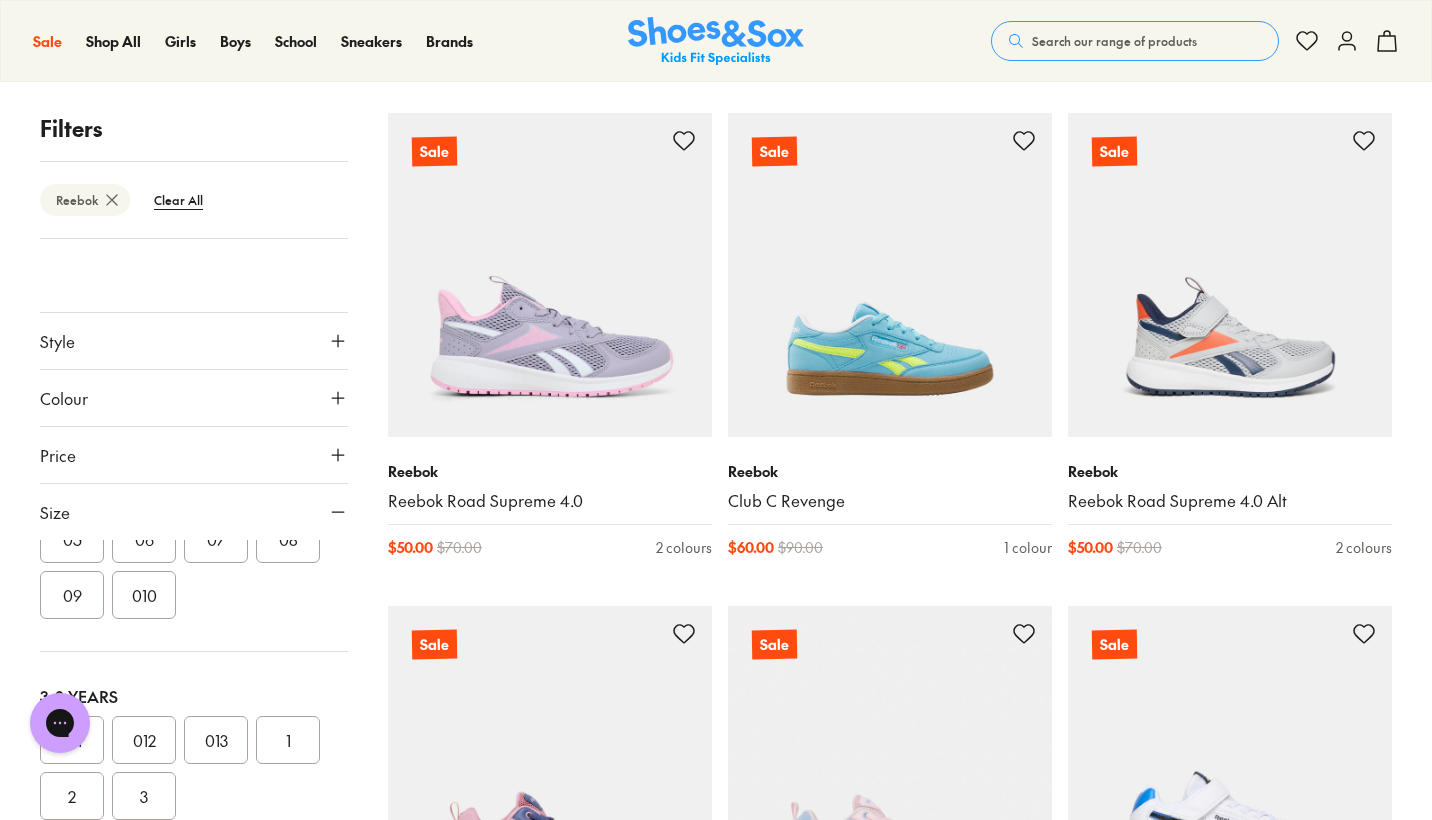 scroll, scrollTop: 0, scrollLeft: 0, axis: both 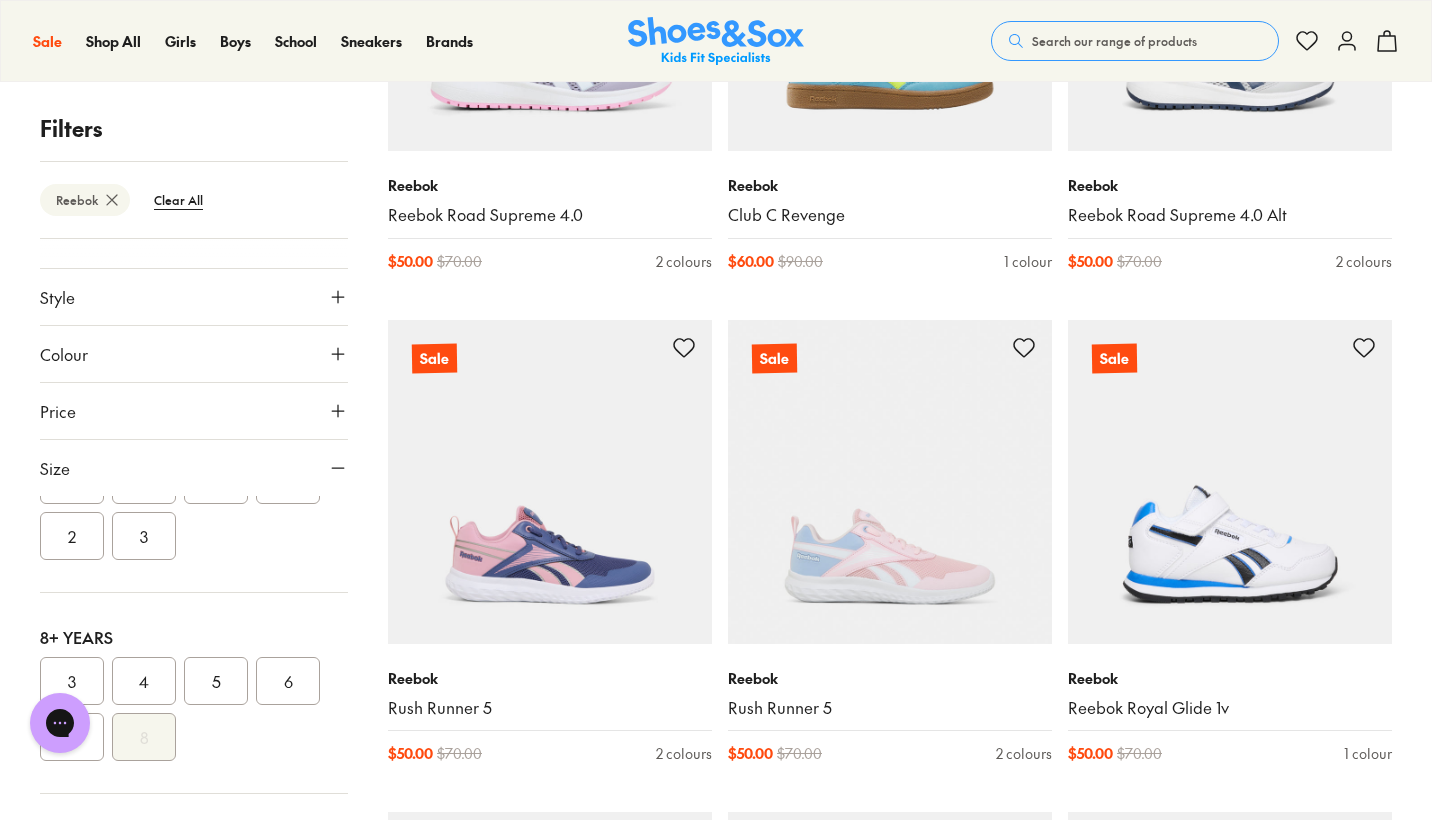 click on "3" at bounding box center [144, 536] 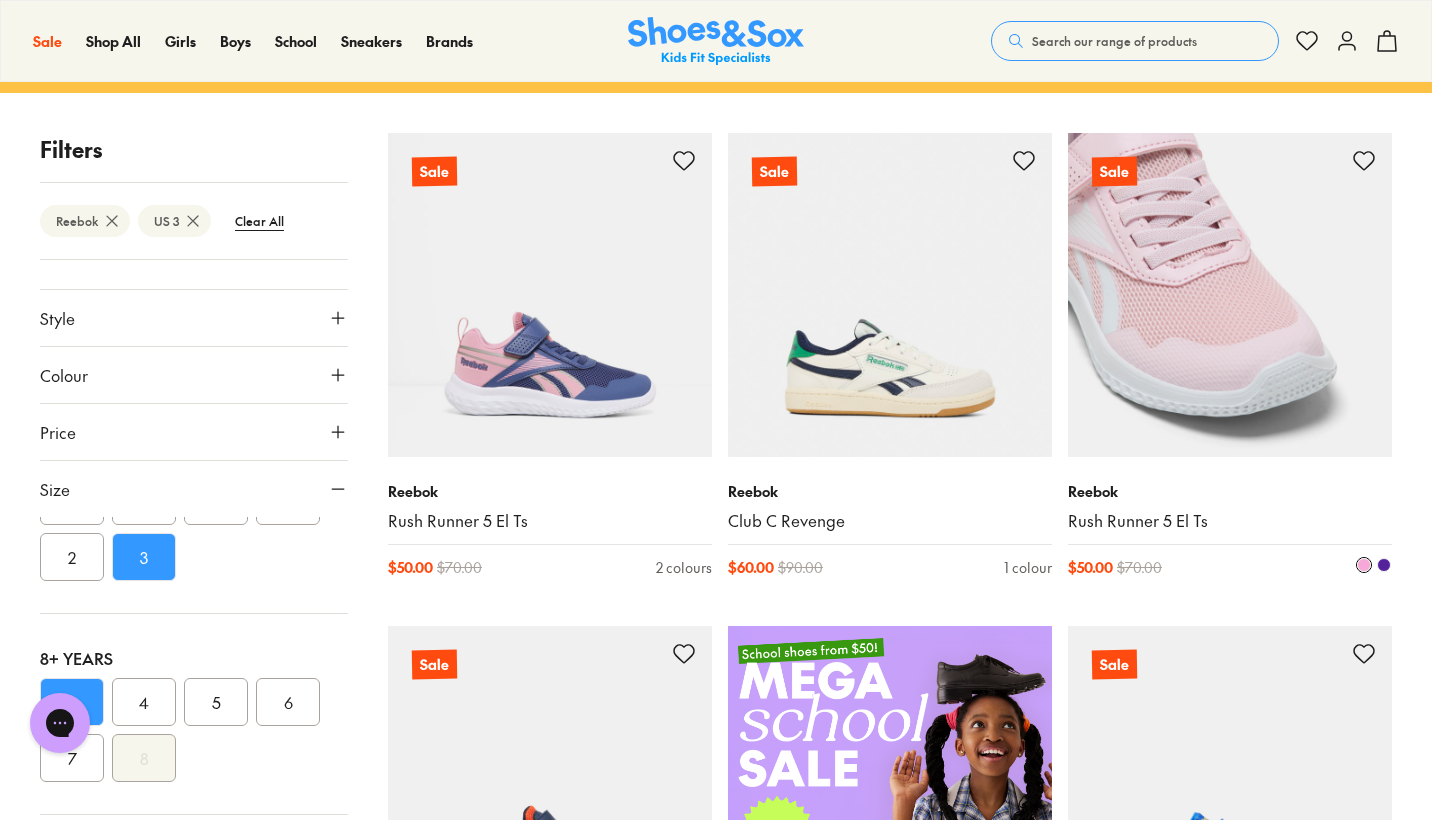 scroll, scrollTop: 84, scrollLeft: 0, axis: vertical 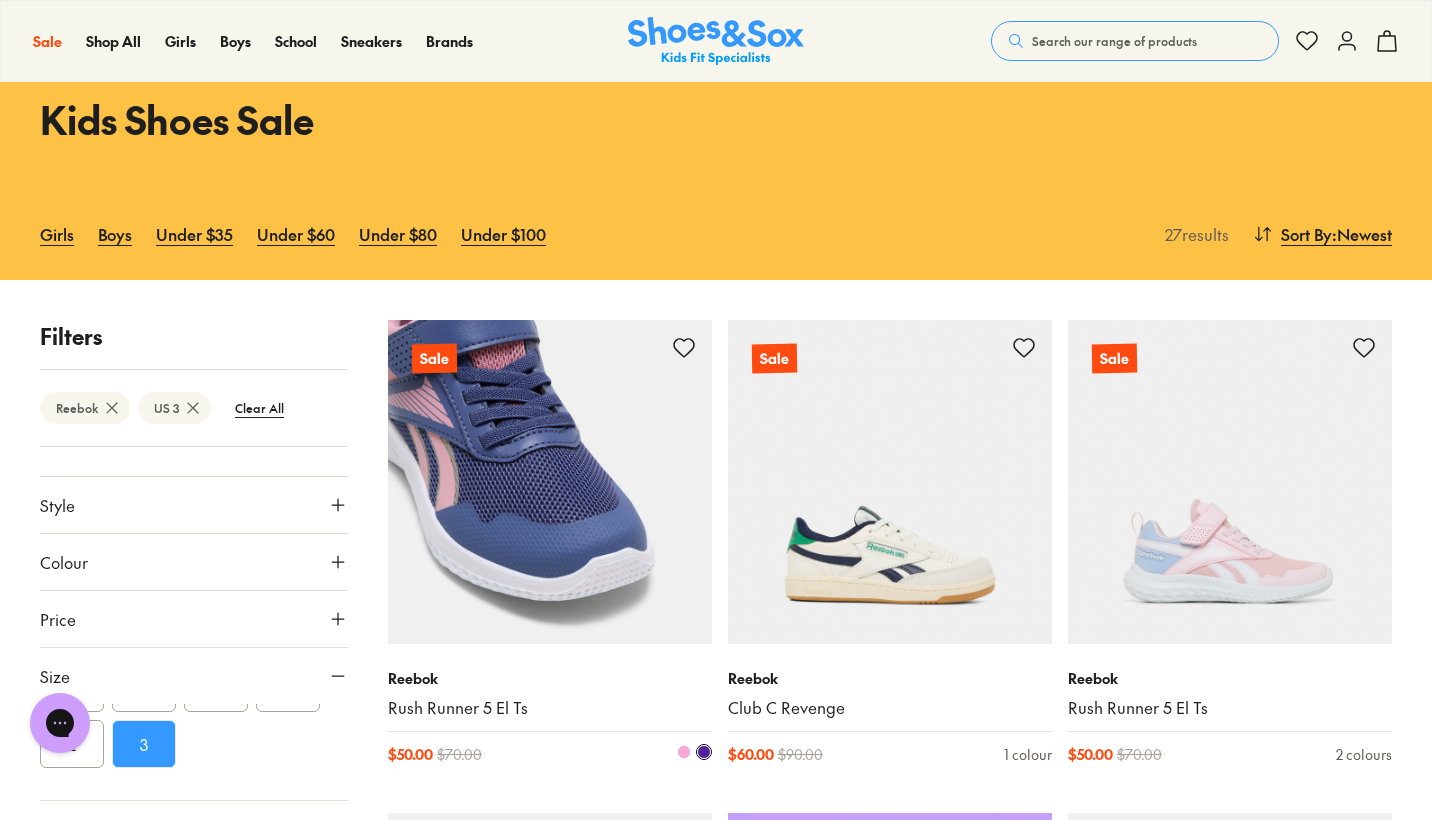 click at bounding box center (550, 482) 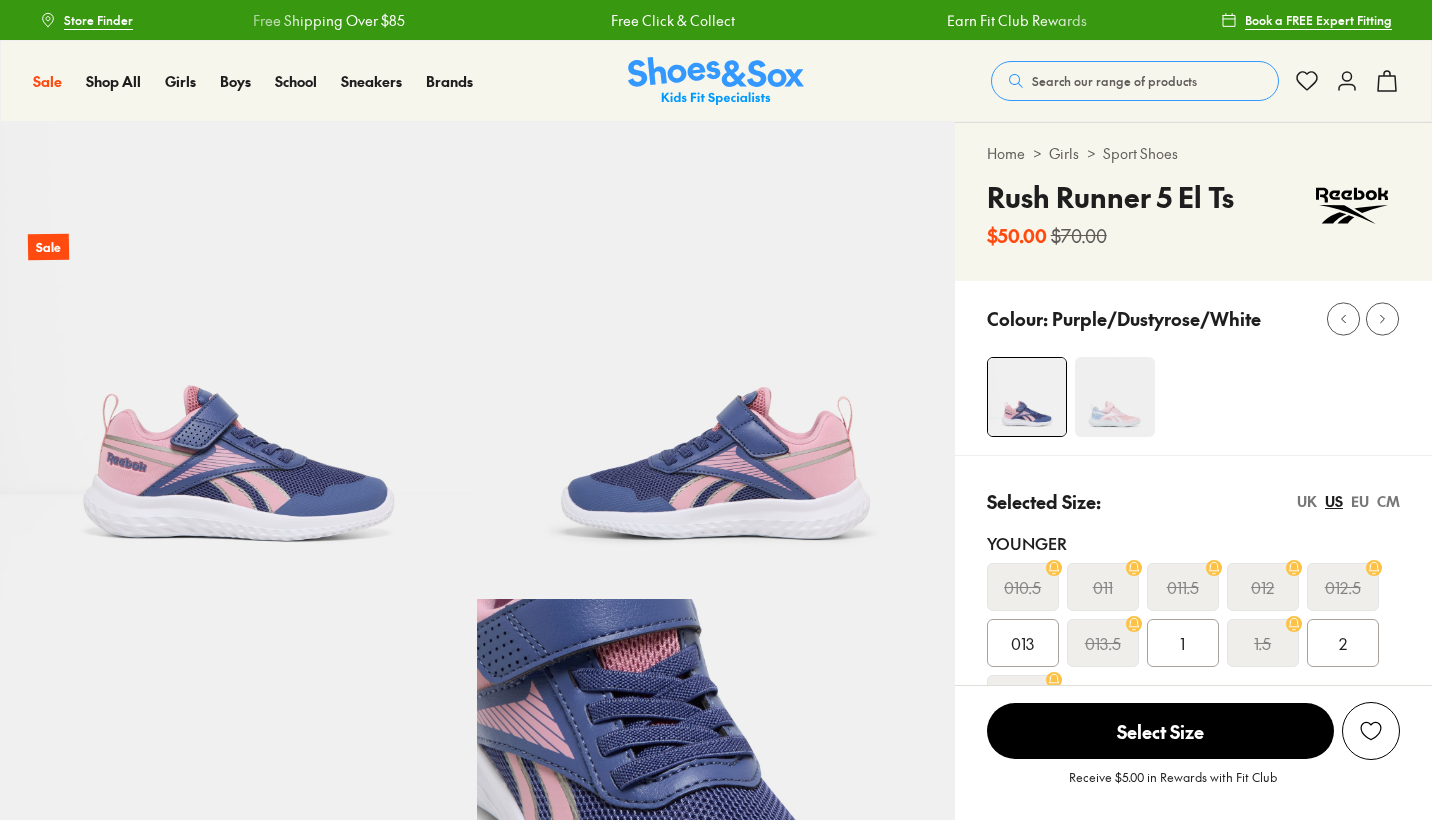 scroll, scrollTop: 0, scrollLeft: 0, axis: both 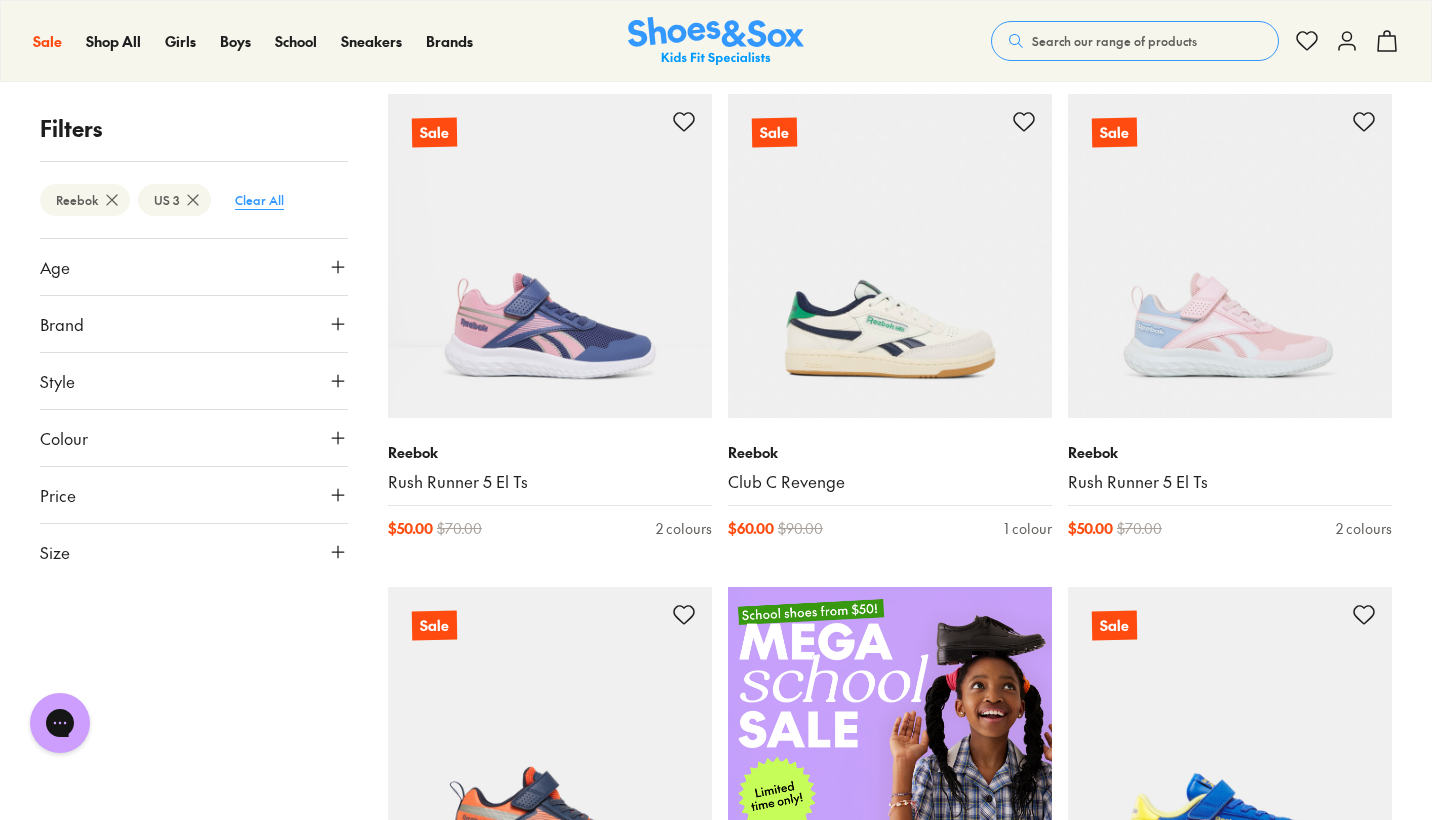 click on "Clear All" at bounding box center (259, 200) 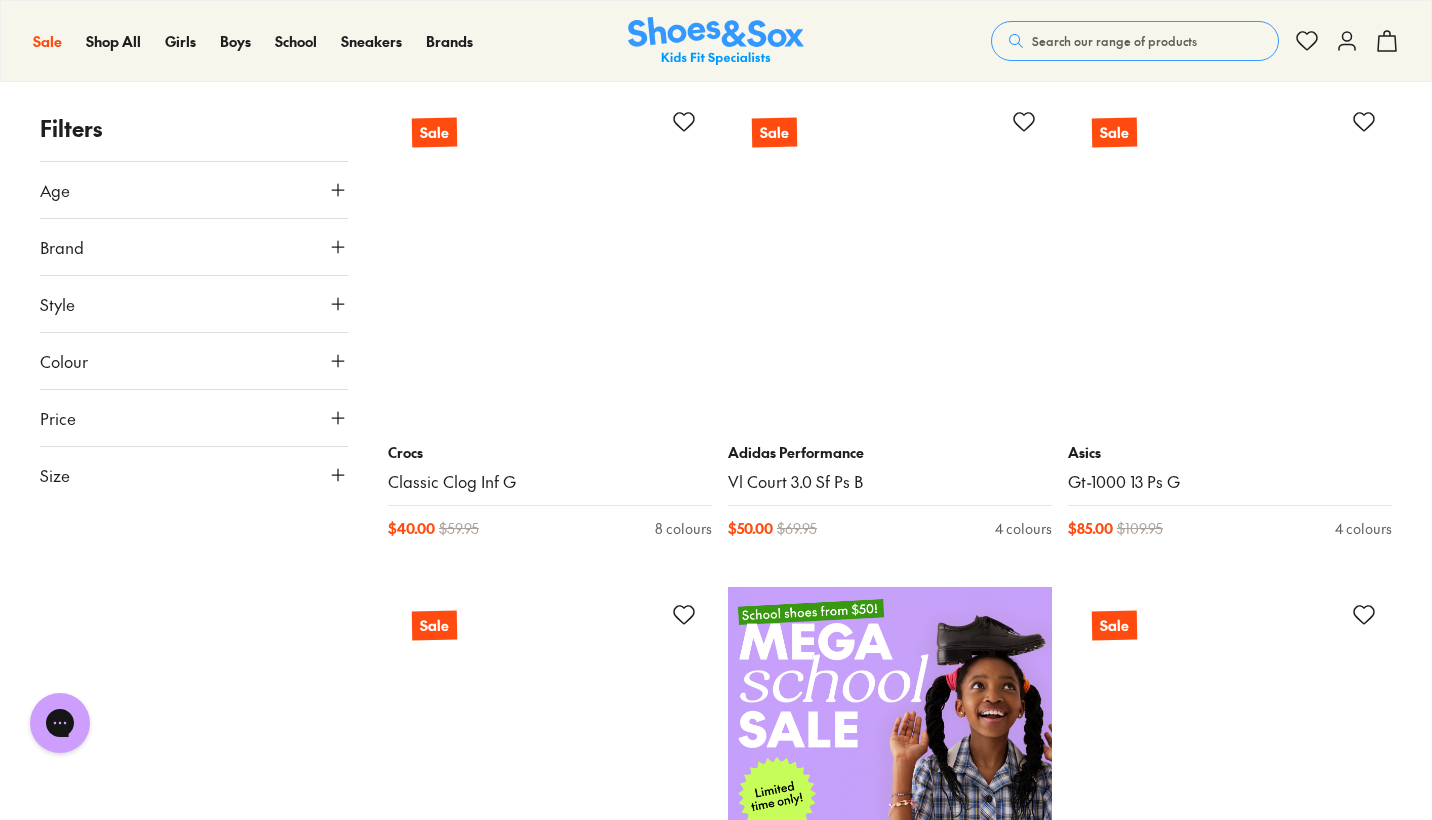 scroll, scrollTop: 118, scrollLeft: 0, axis: vertical 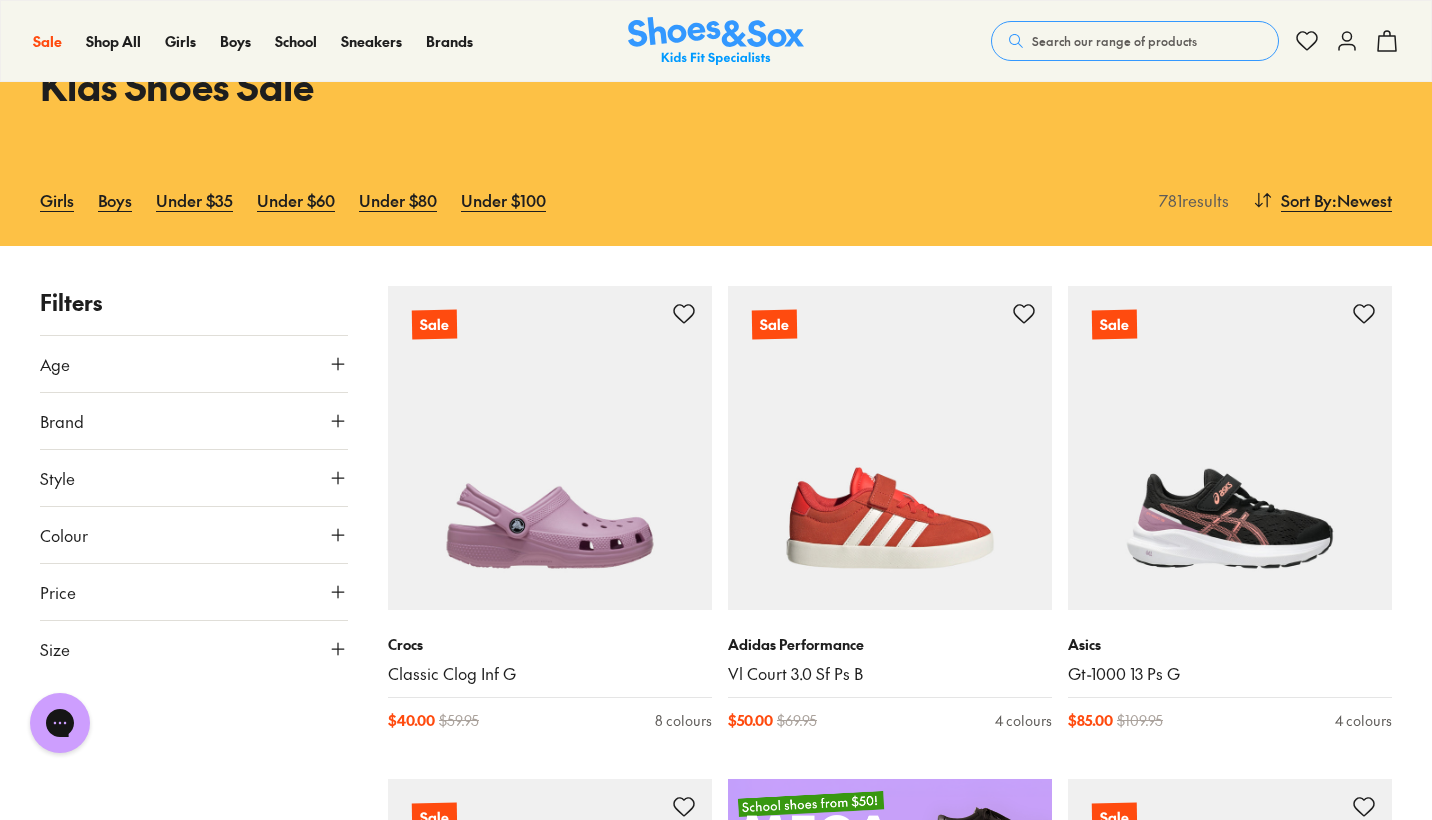 click 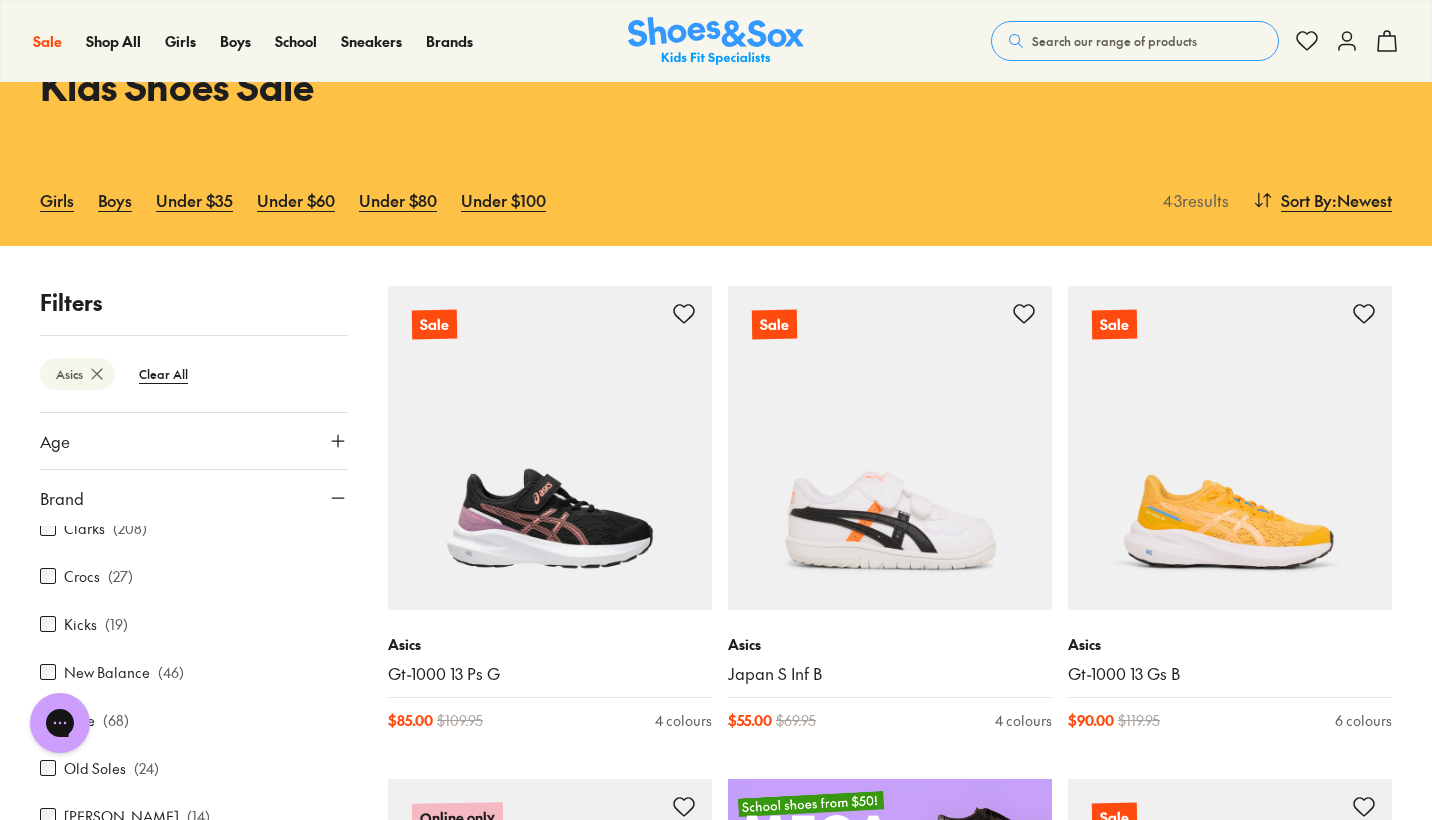 scroll, scrollTop: 536, scrollLeft: 0, axis: vertical 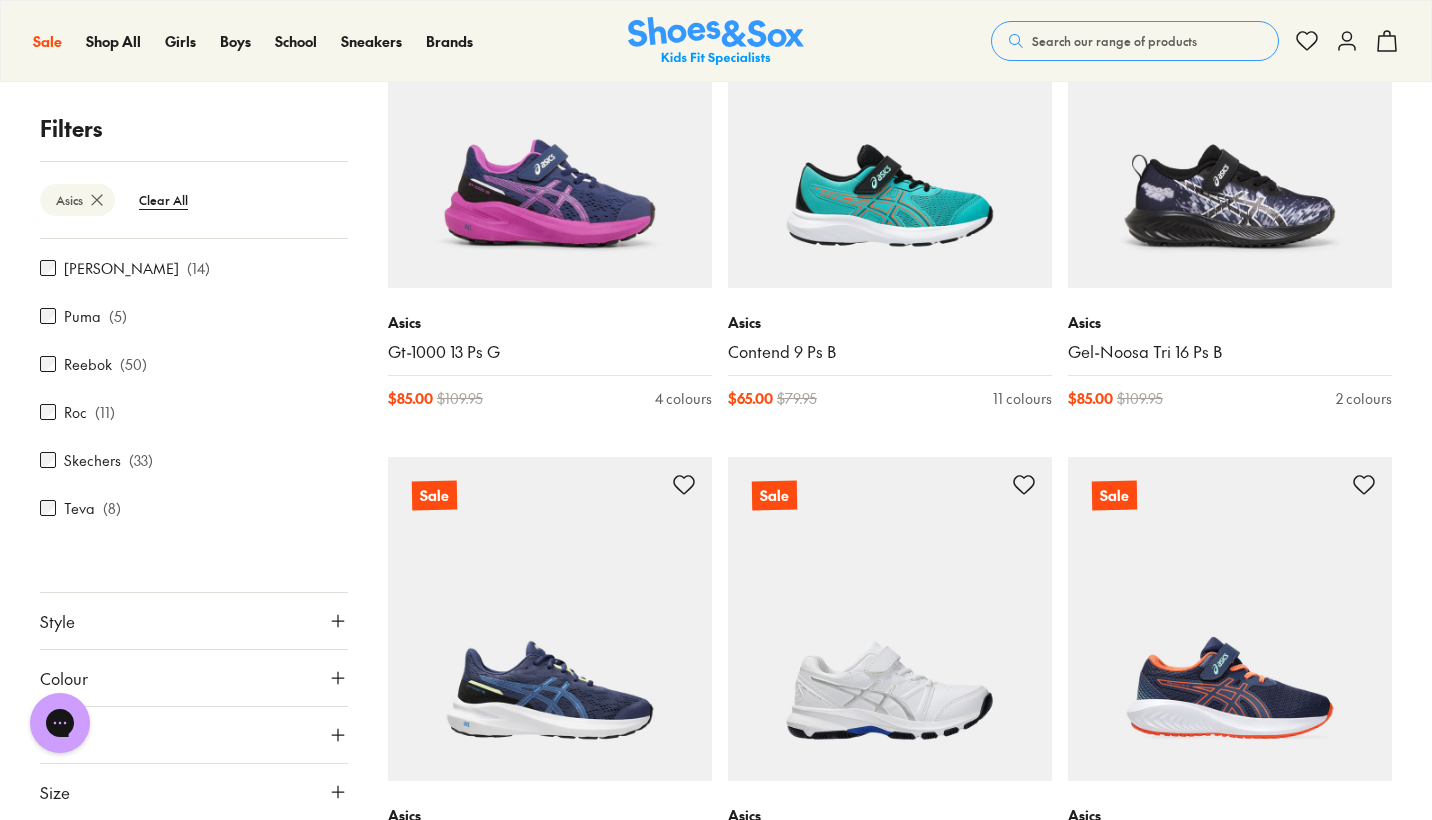 click 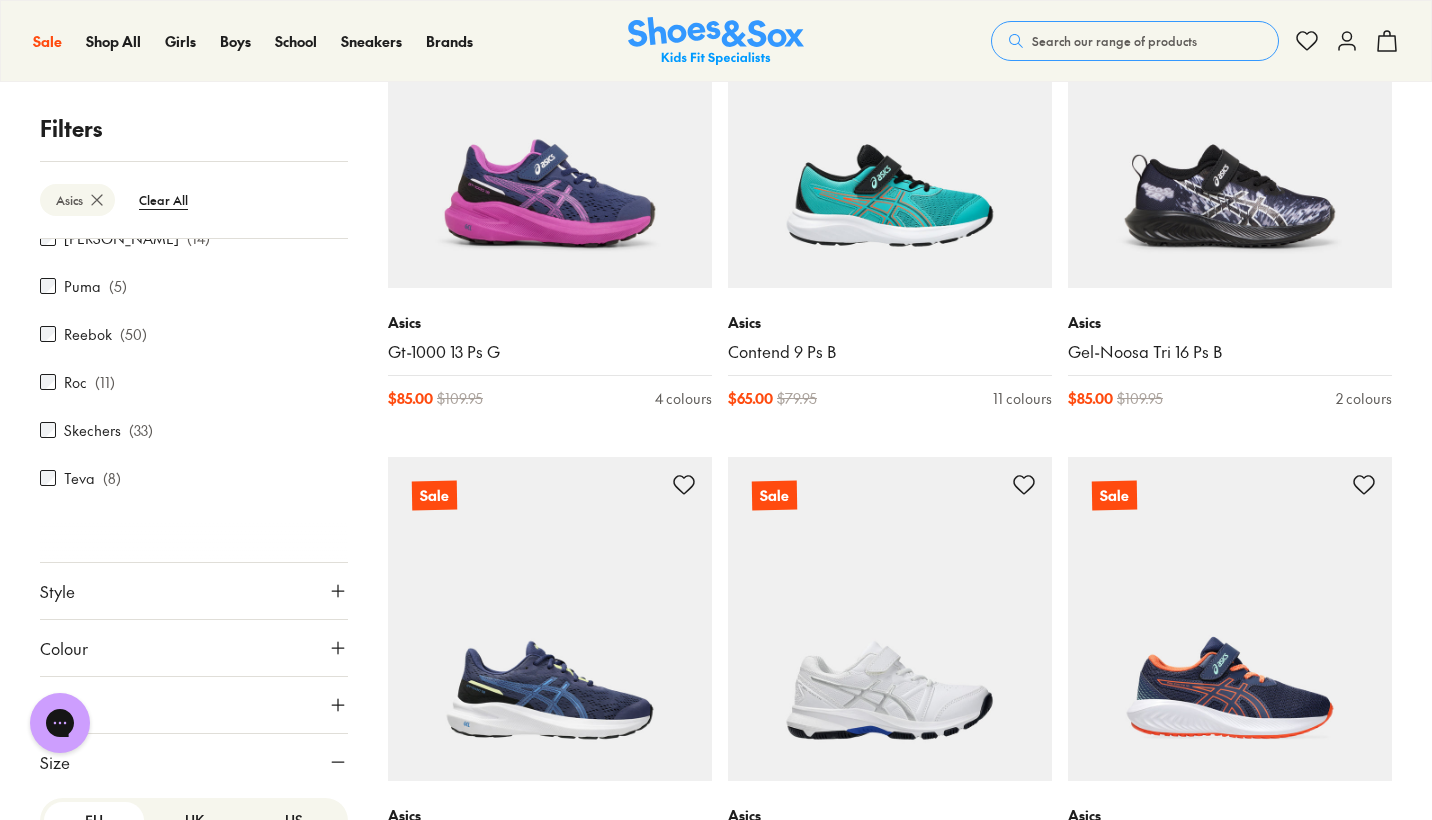 scroll, scrollTop: 270, scrollLeft: 0, axis: vertical 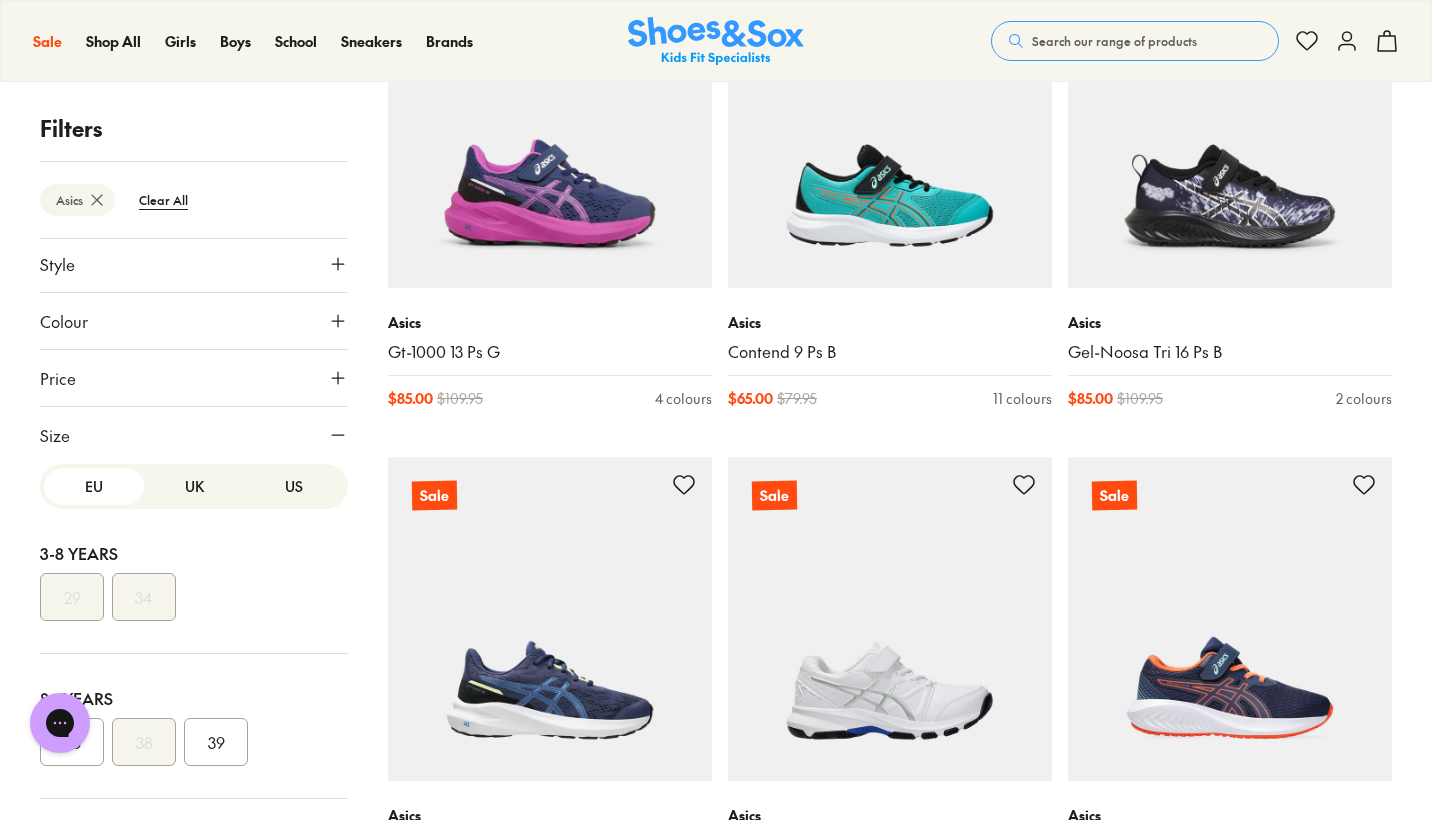 click on "US" at bounding box center [294, 486] 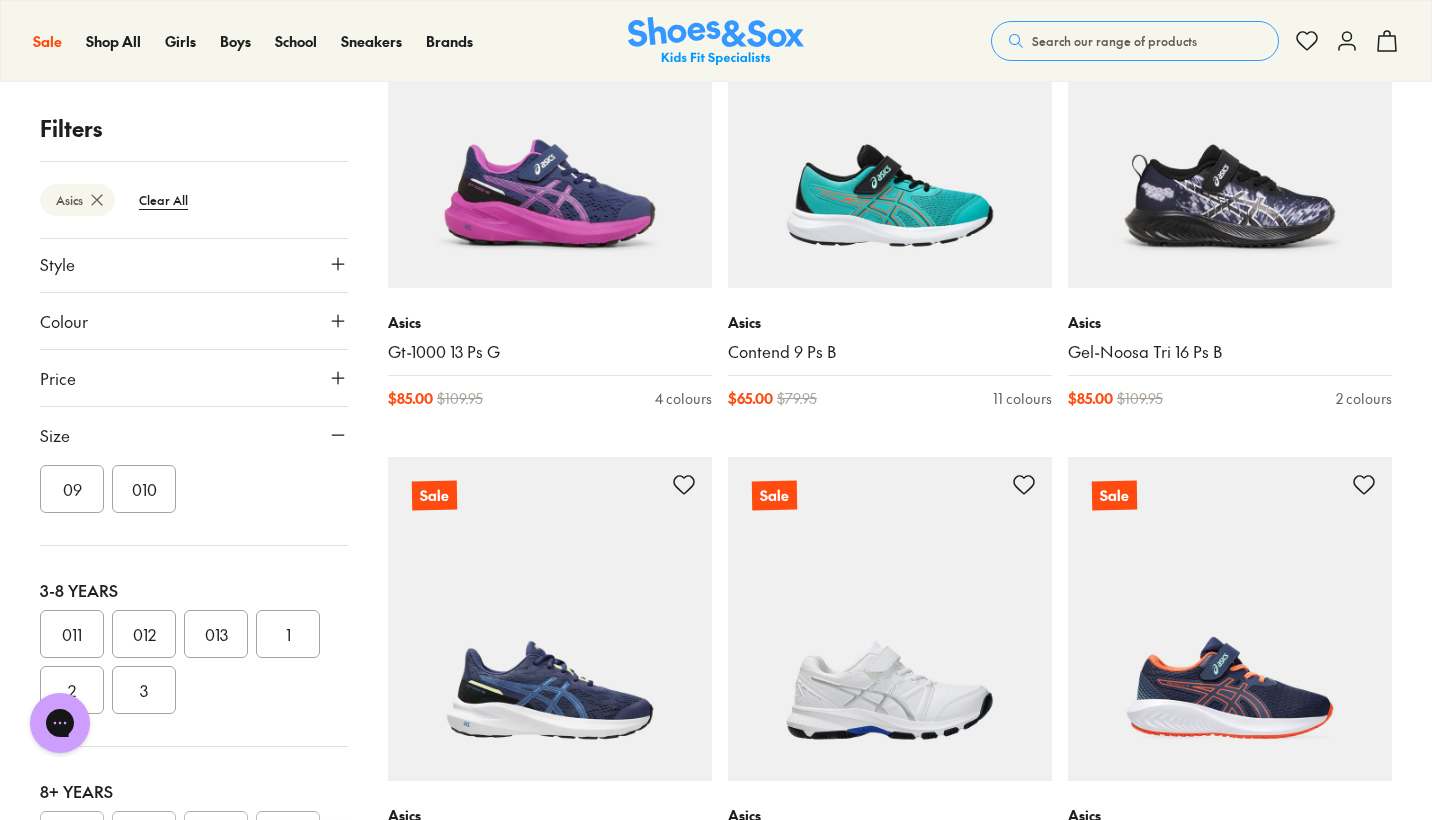 scroll, scrollTop: 390, scrollLeft: 0, axis: vertical 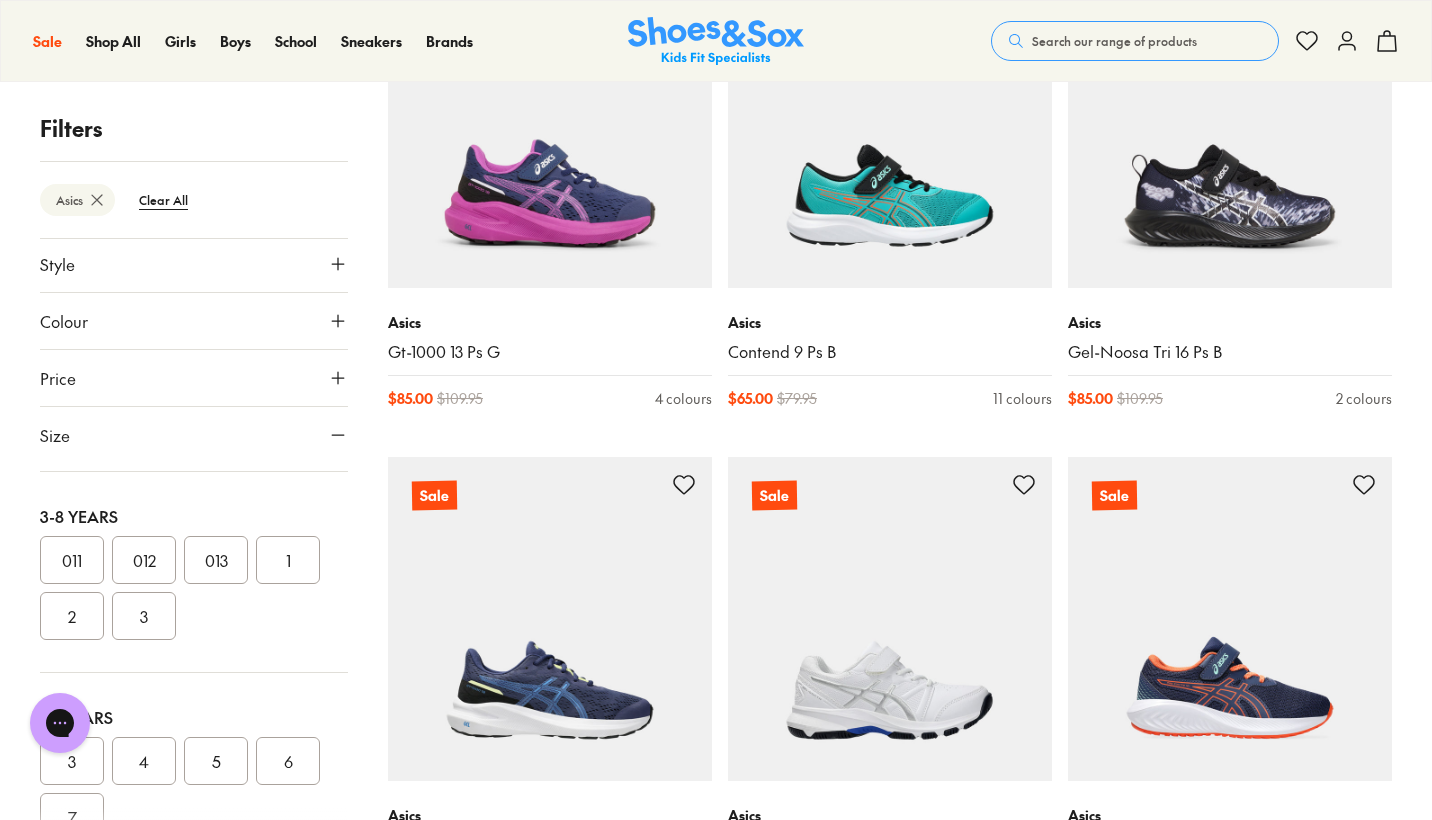 click on "3" at bounding box center (144, 616) 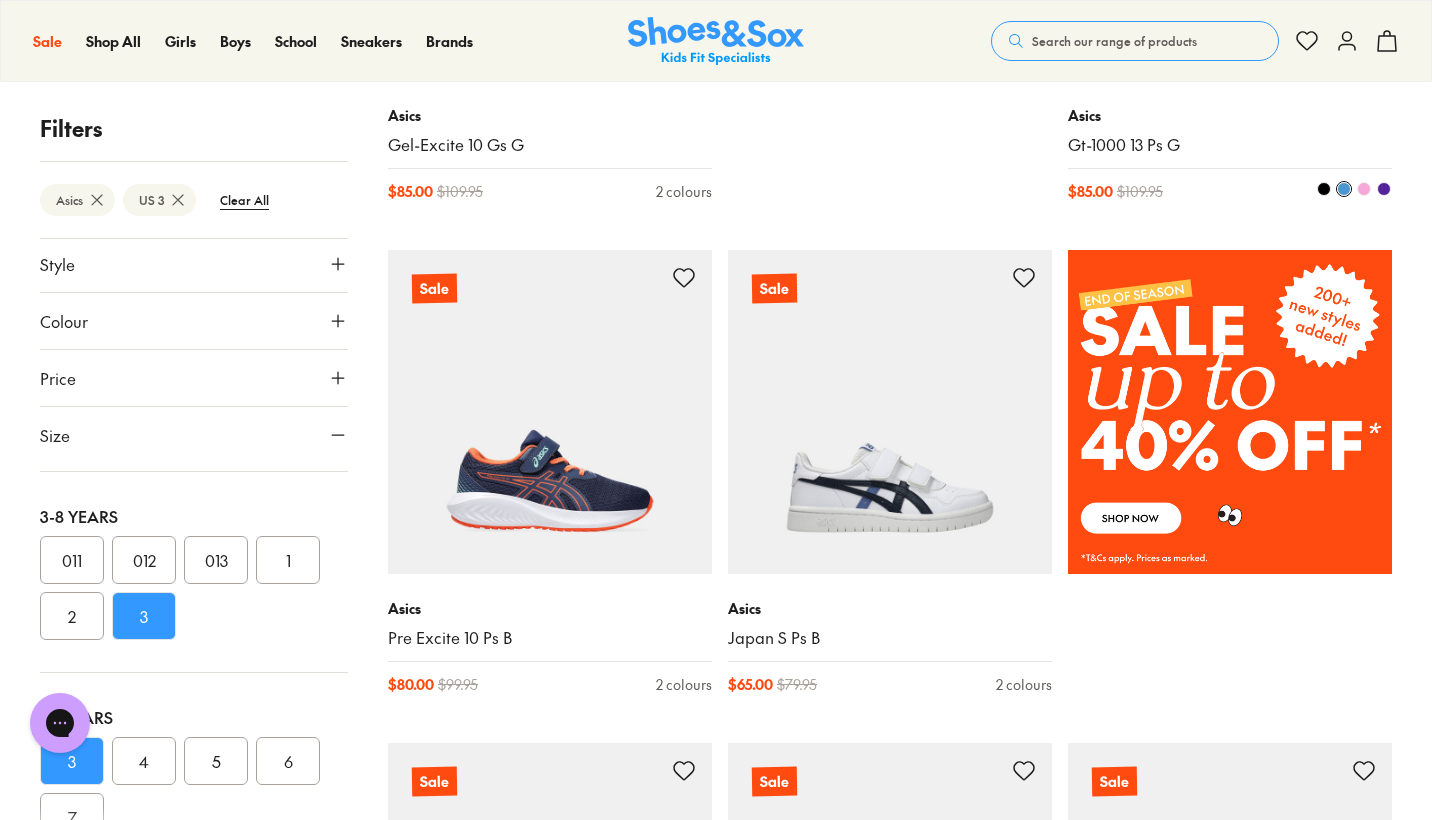 scroll, scrollTop: 477, scrollLeft: 0, axis: vertical 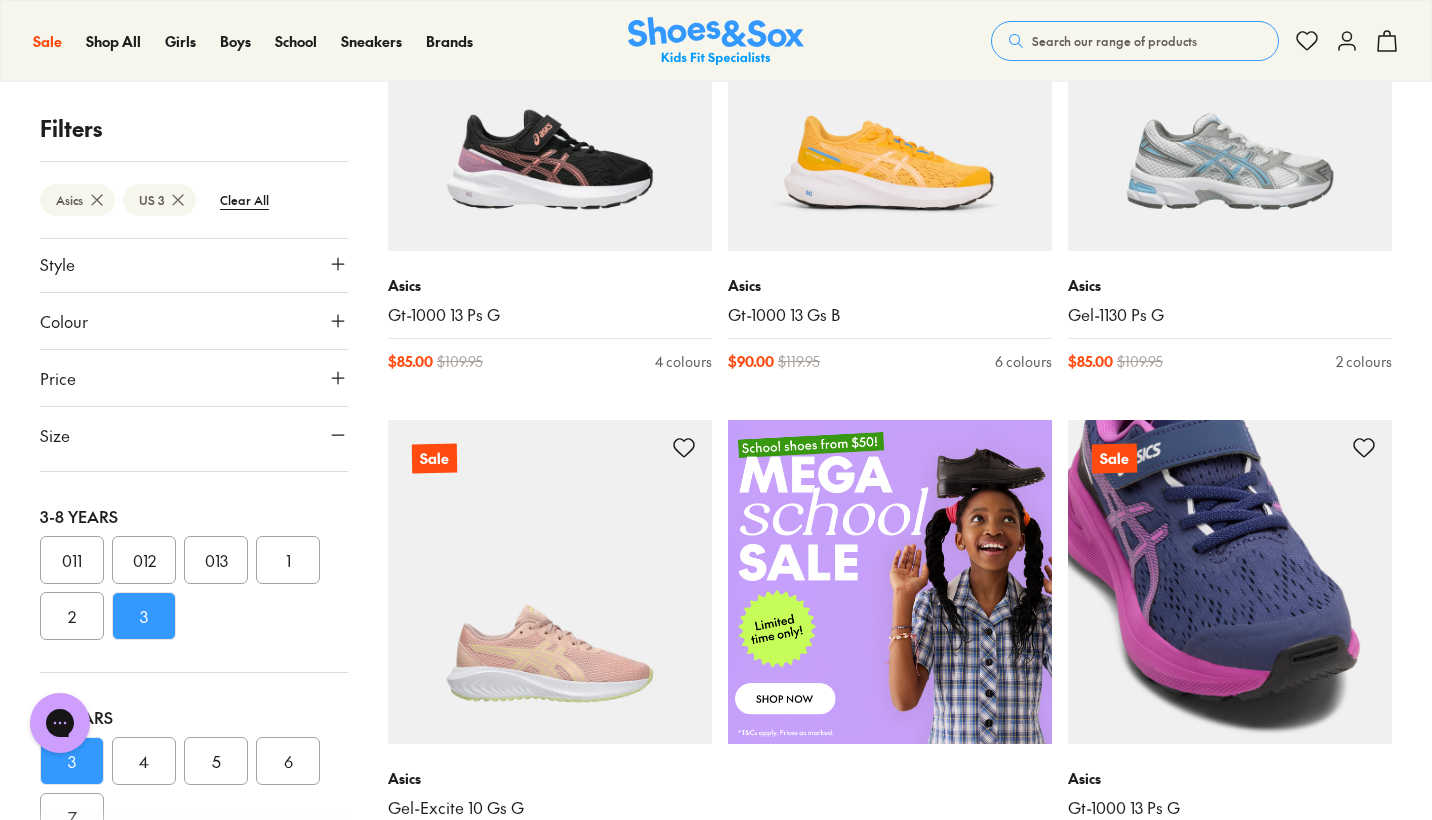 click at bounding box center (1230, 582) 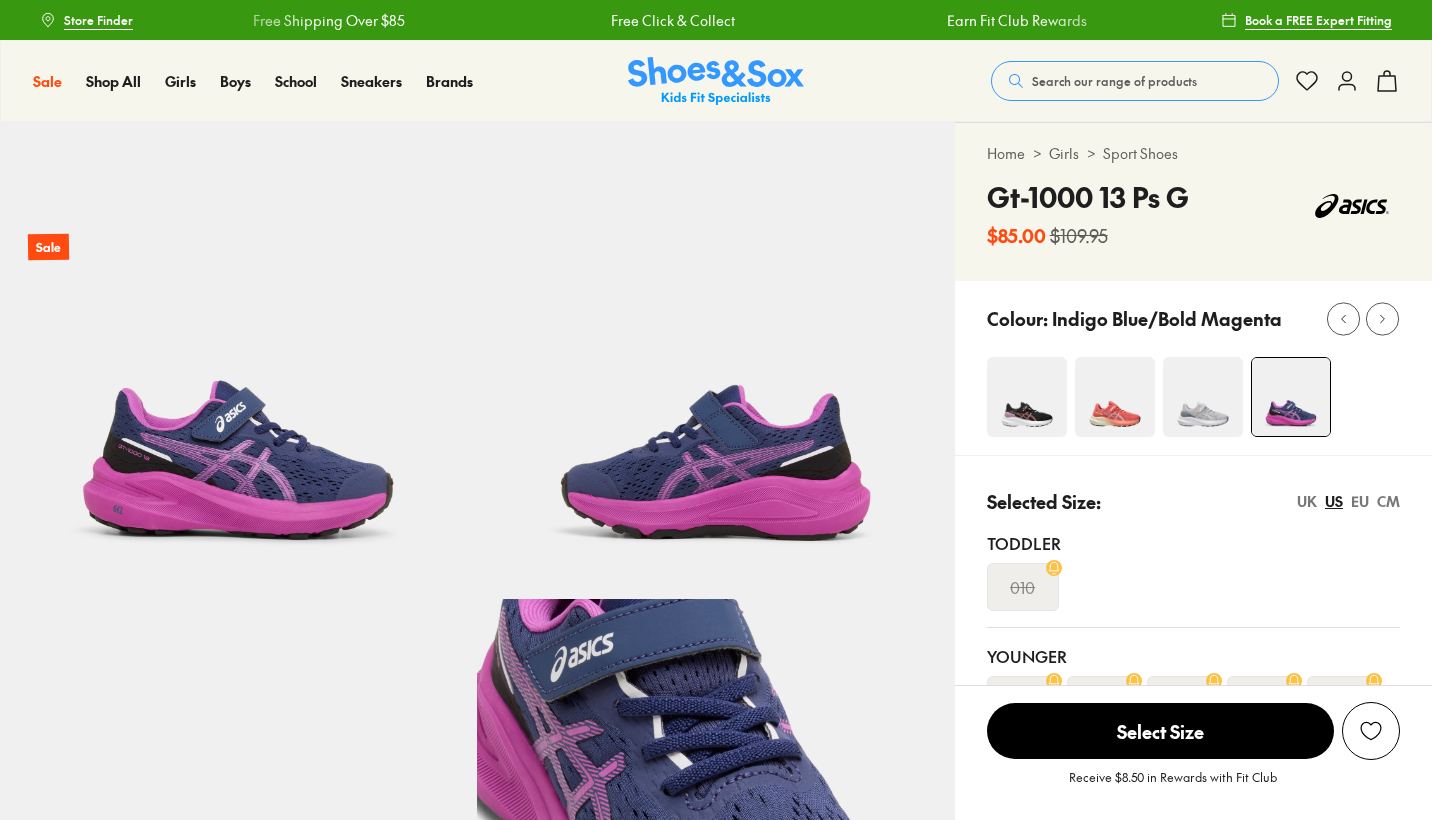 scroll, scrollTop: 0, scrollLeft: 0, axis: both 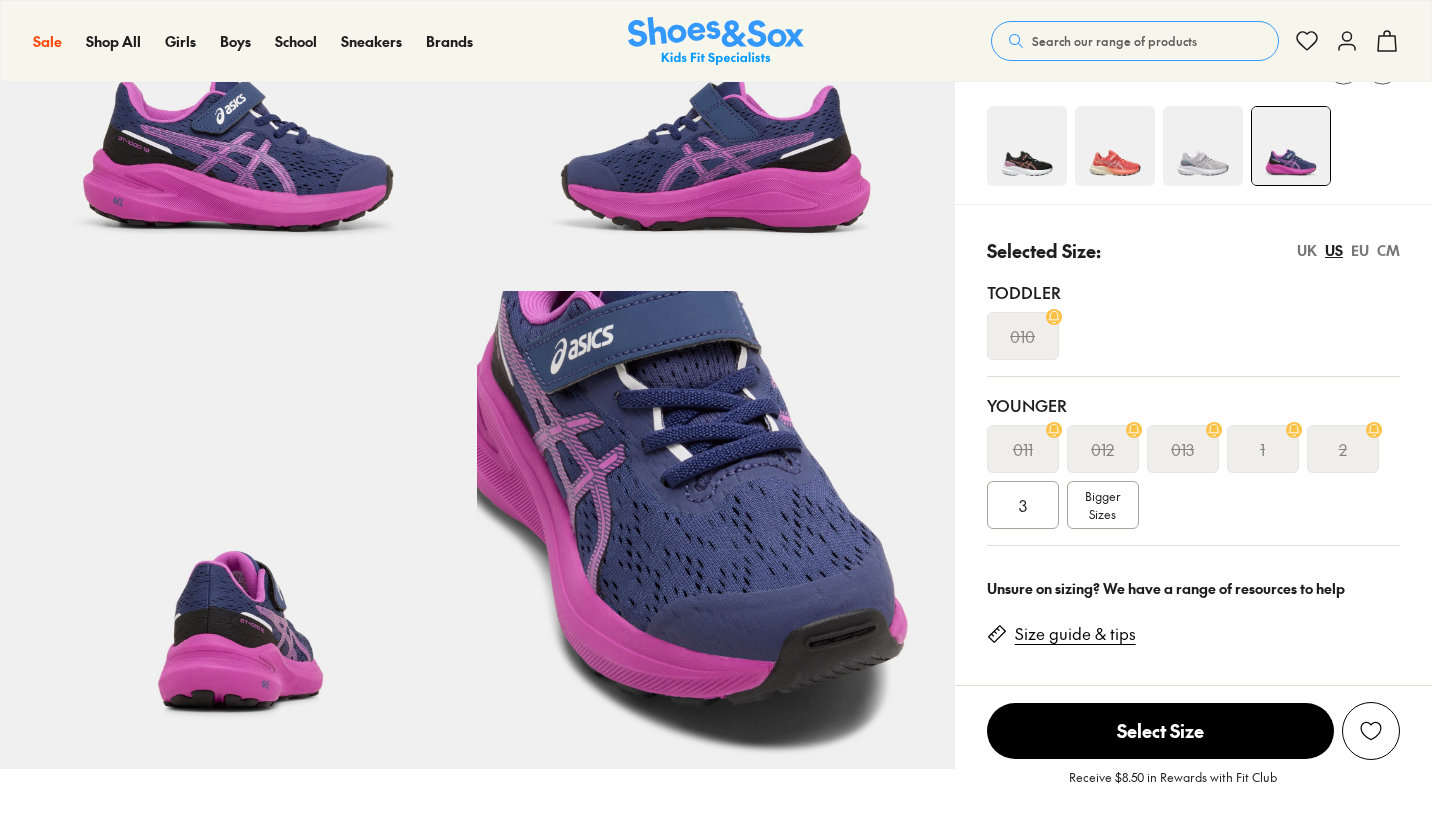 select on "*" 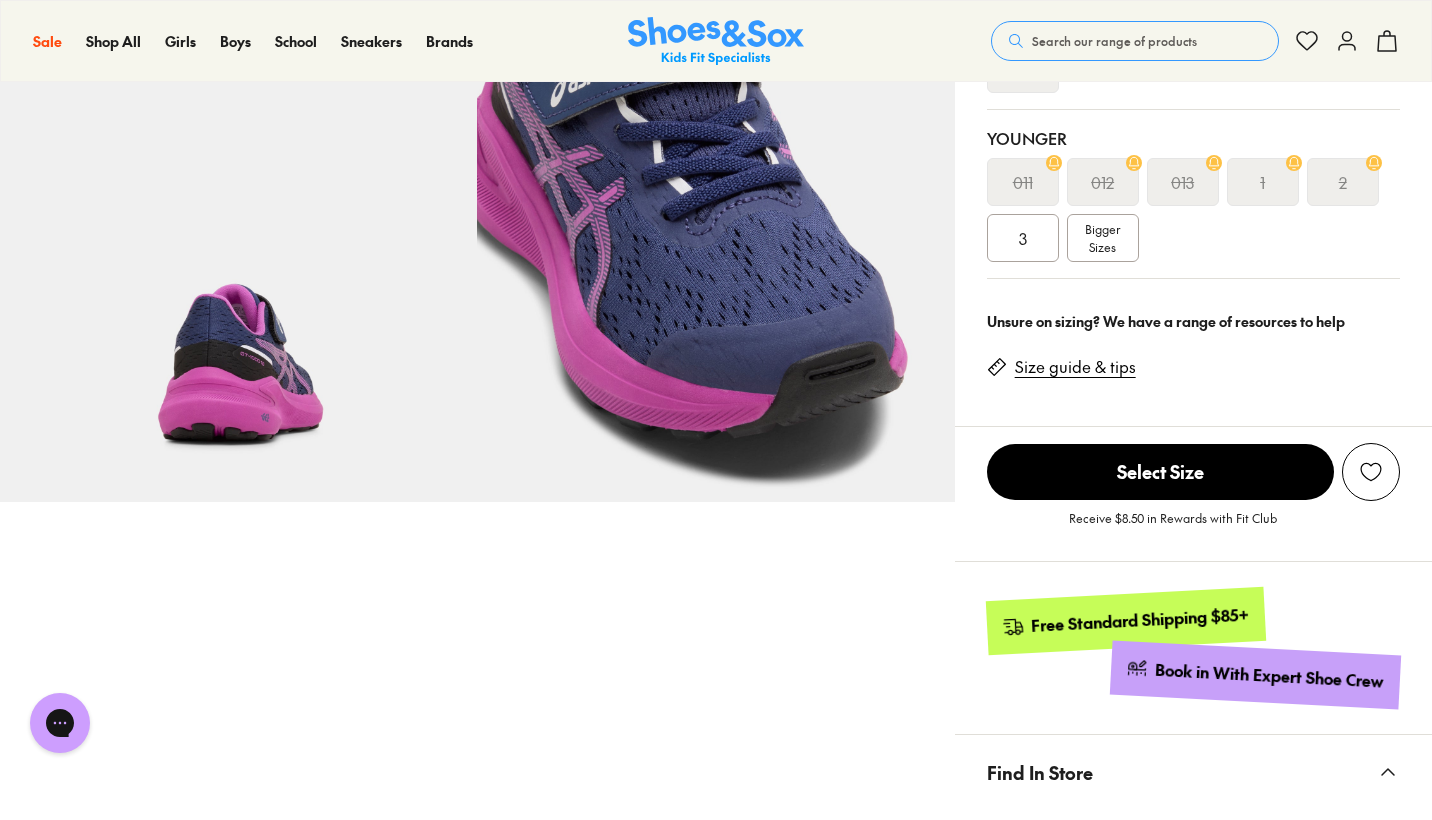 scroll, scrollTop: 0, scrollLeft: 0, axis: both 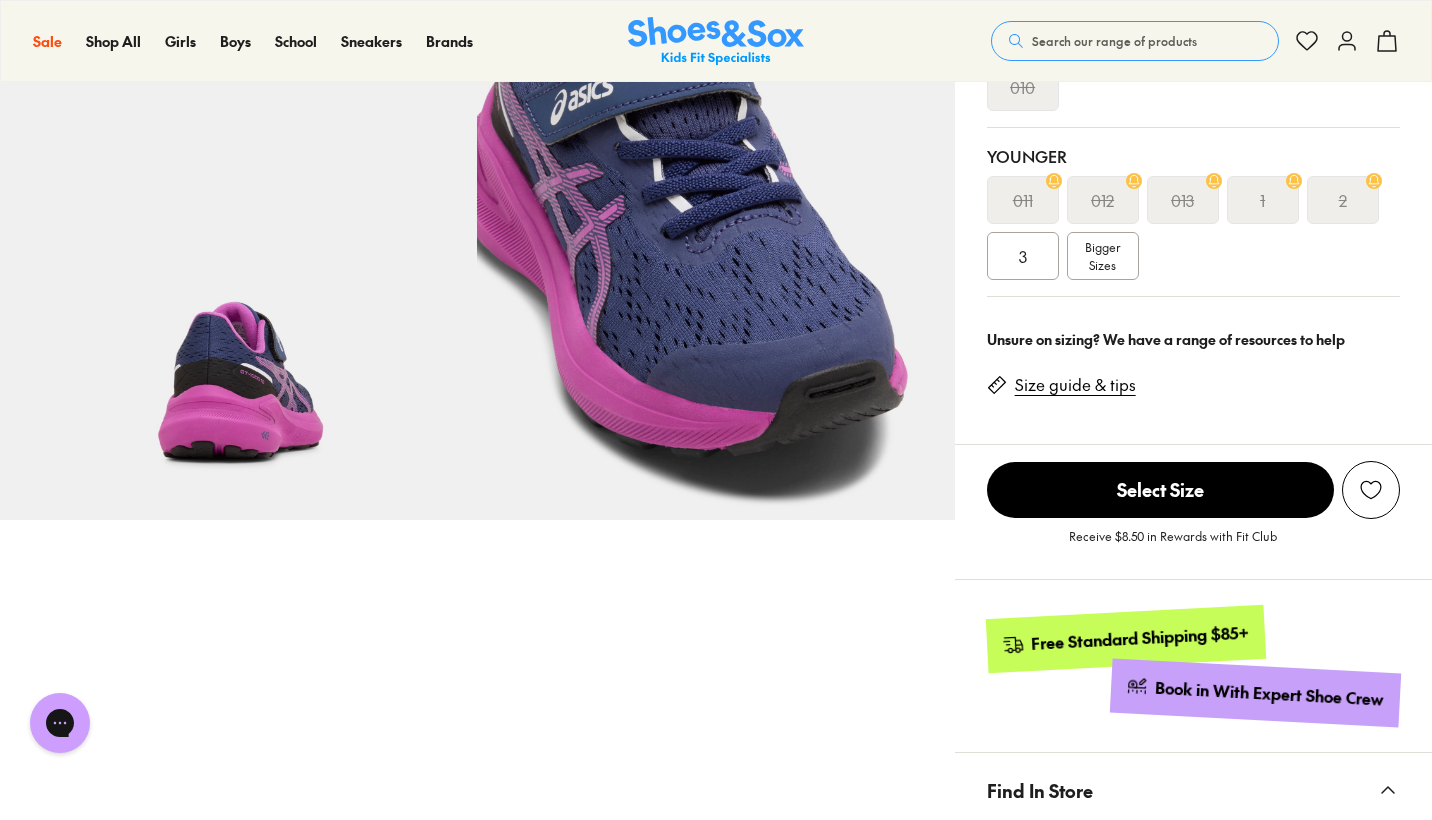 click on "Bigger Sizes" at bounding box center (1102, 256) 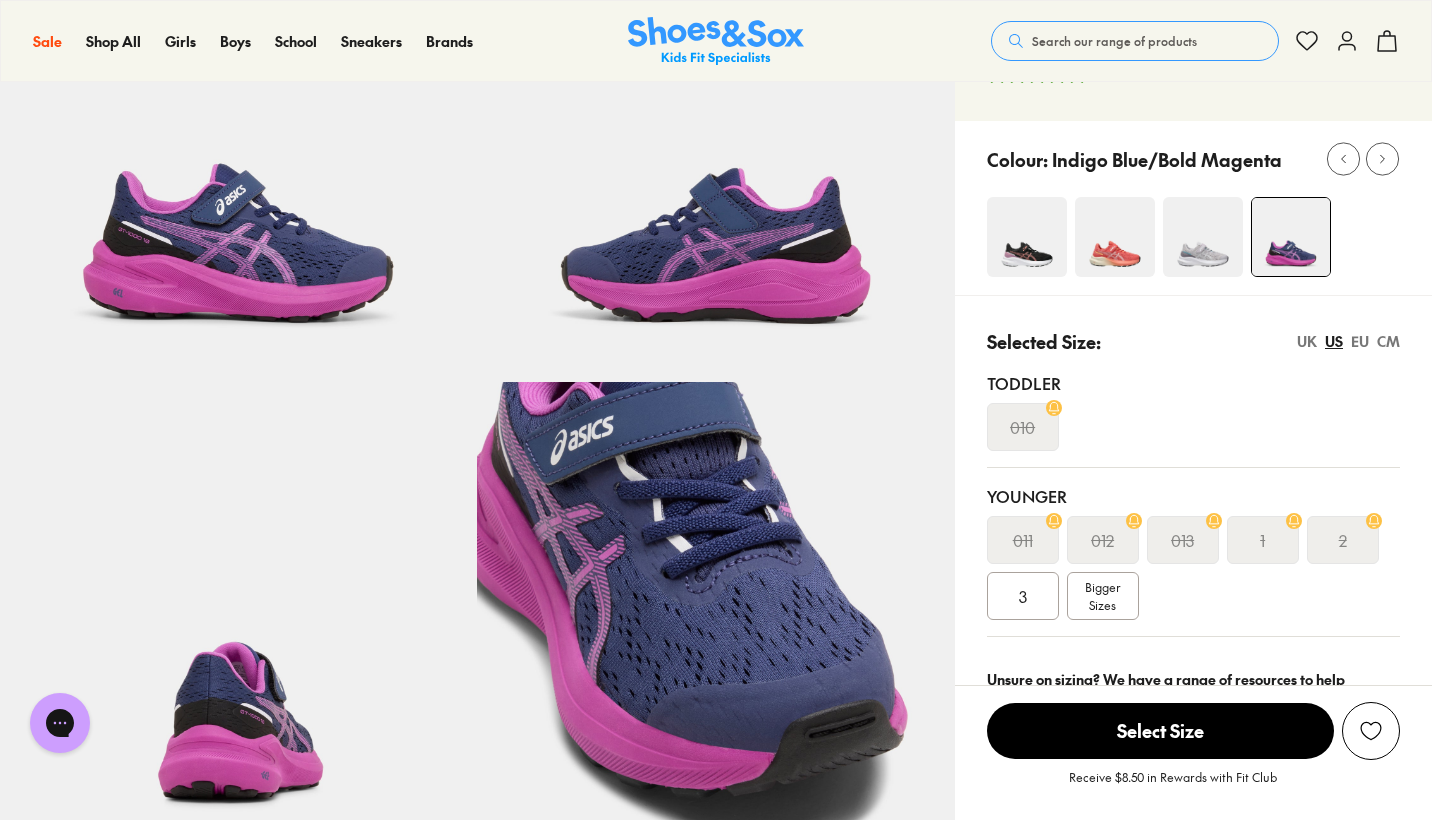 scroll, scrollTop: 226, scrollLeft: 0, axis: vertical 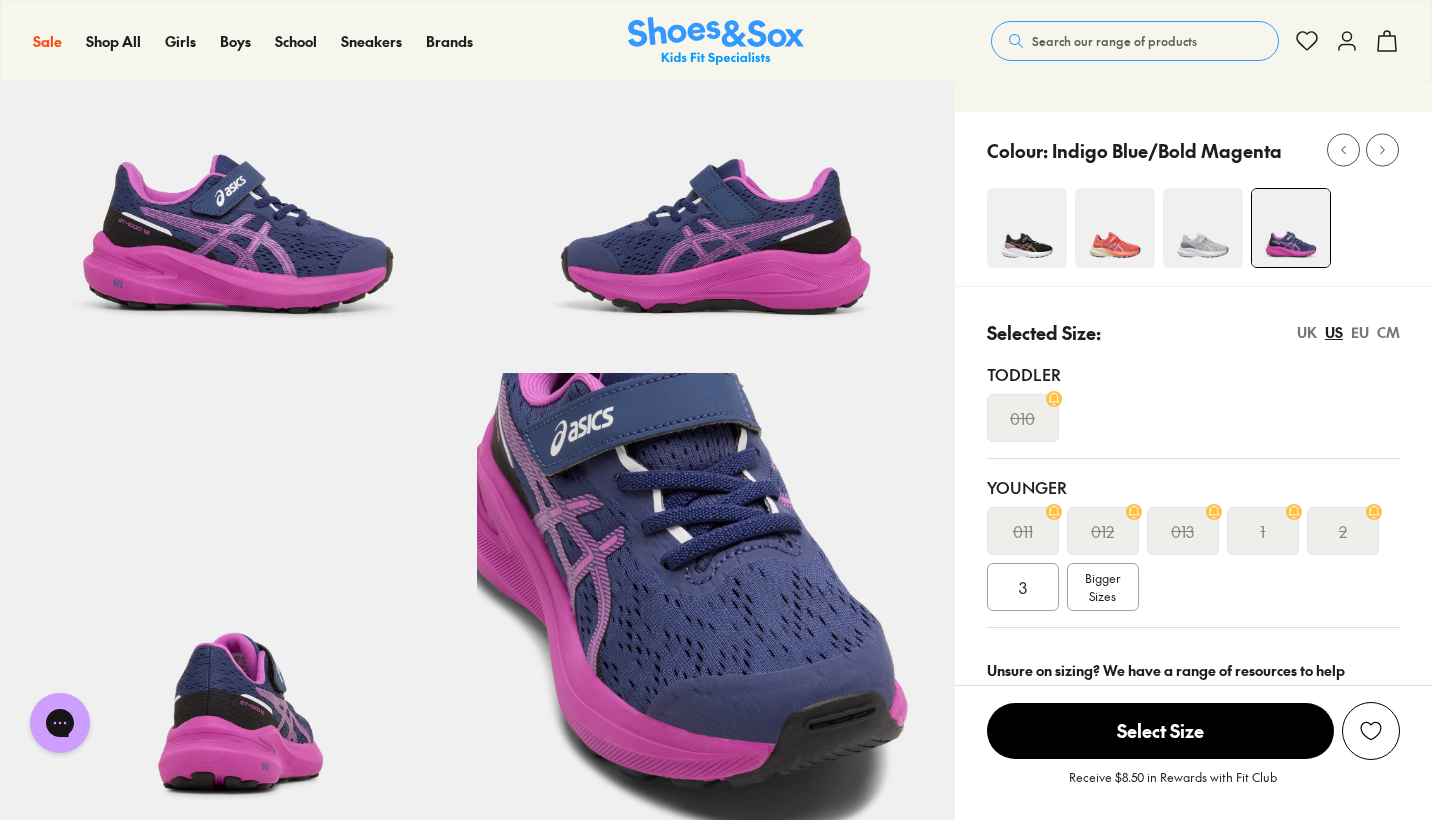 click on "3" at bounding box center (1023, 587) 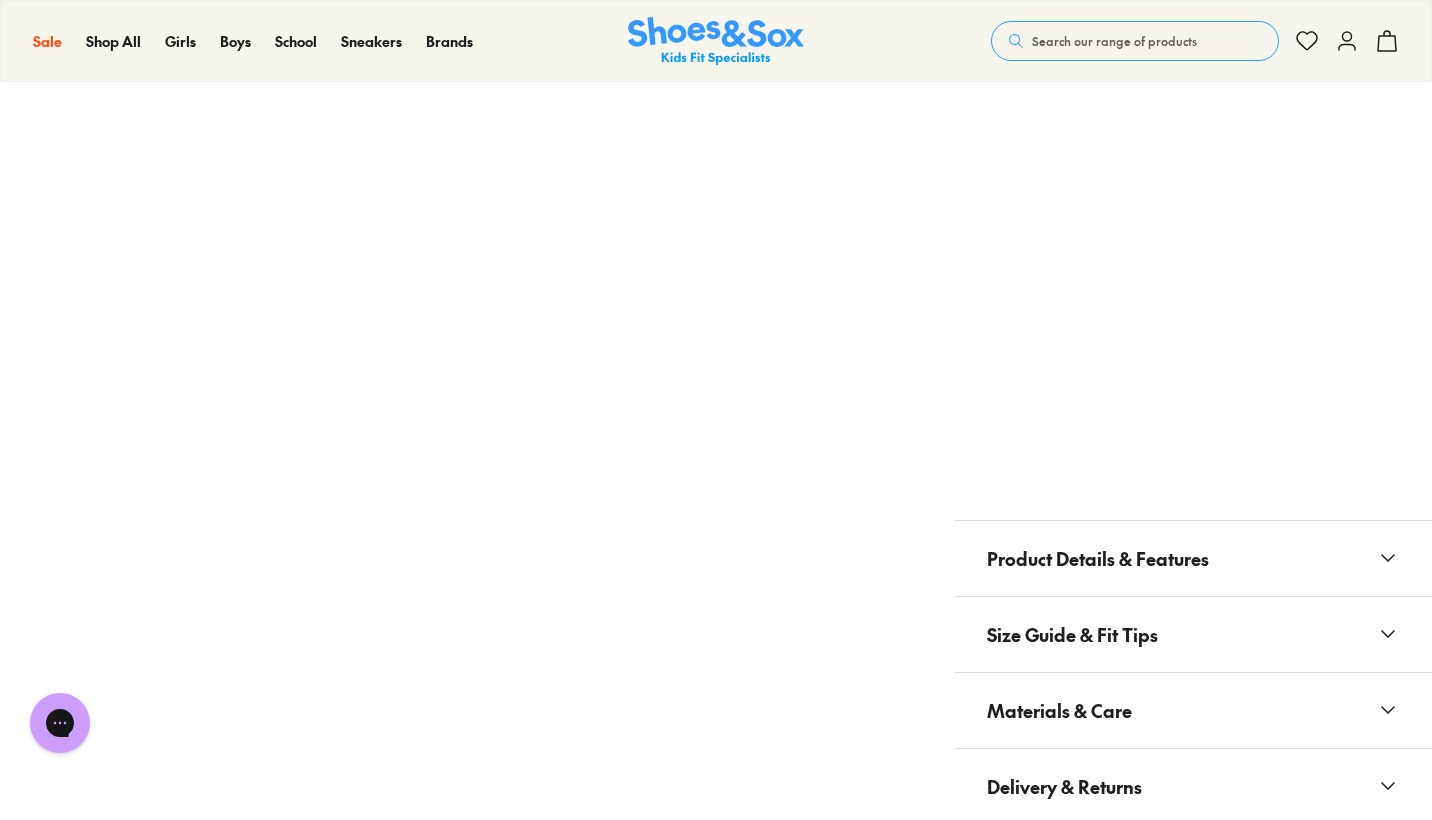 scroll, scrollTop: 1484, scrollLeft: 0, axis: vertical 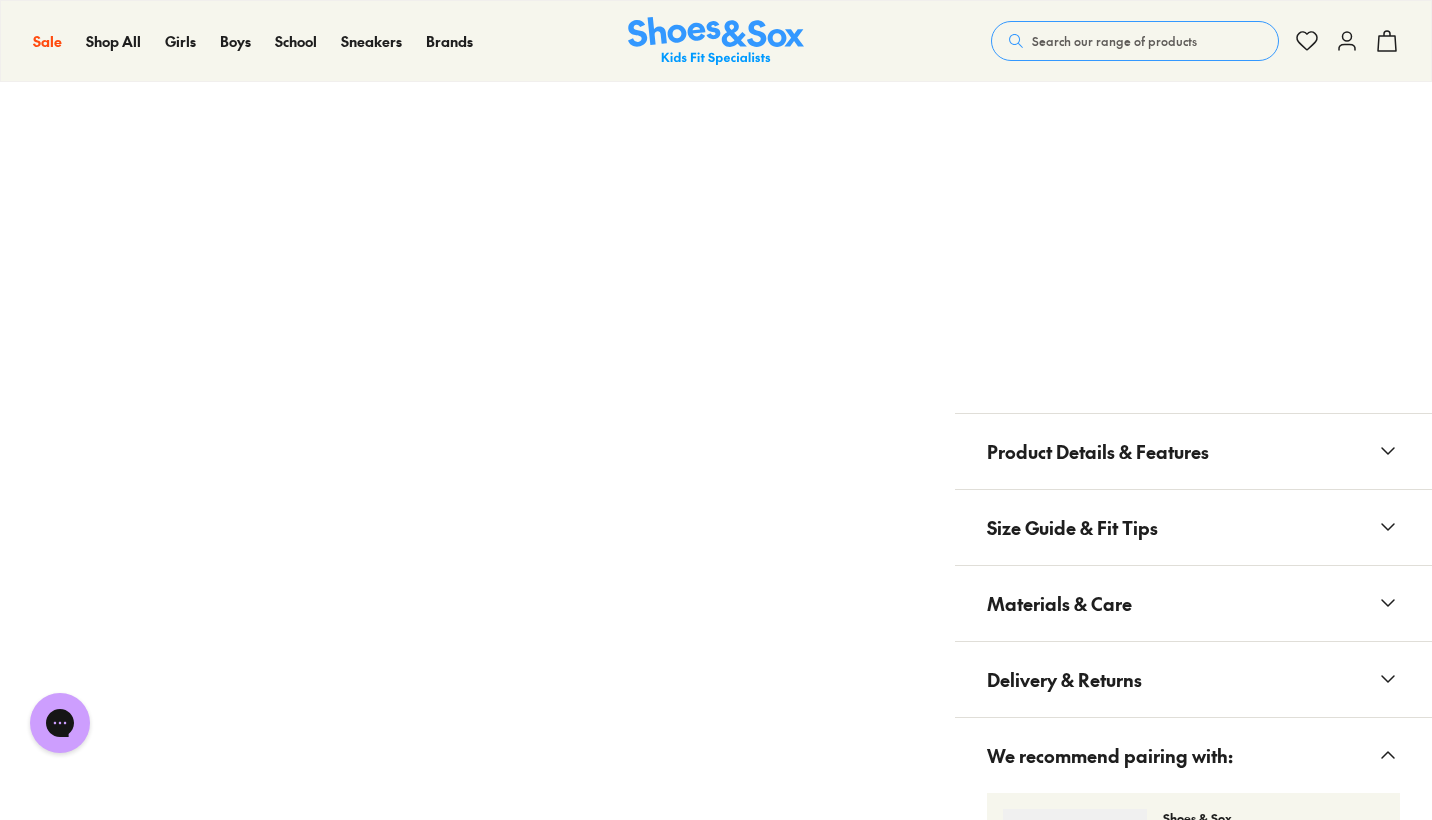 click on "Product Details & Features" at bounding box center [1098, 451] 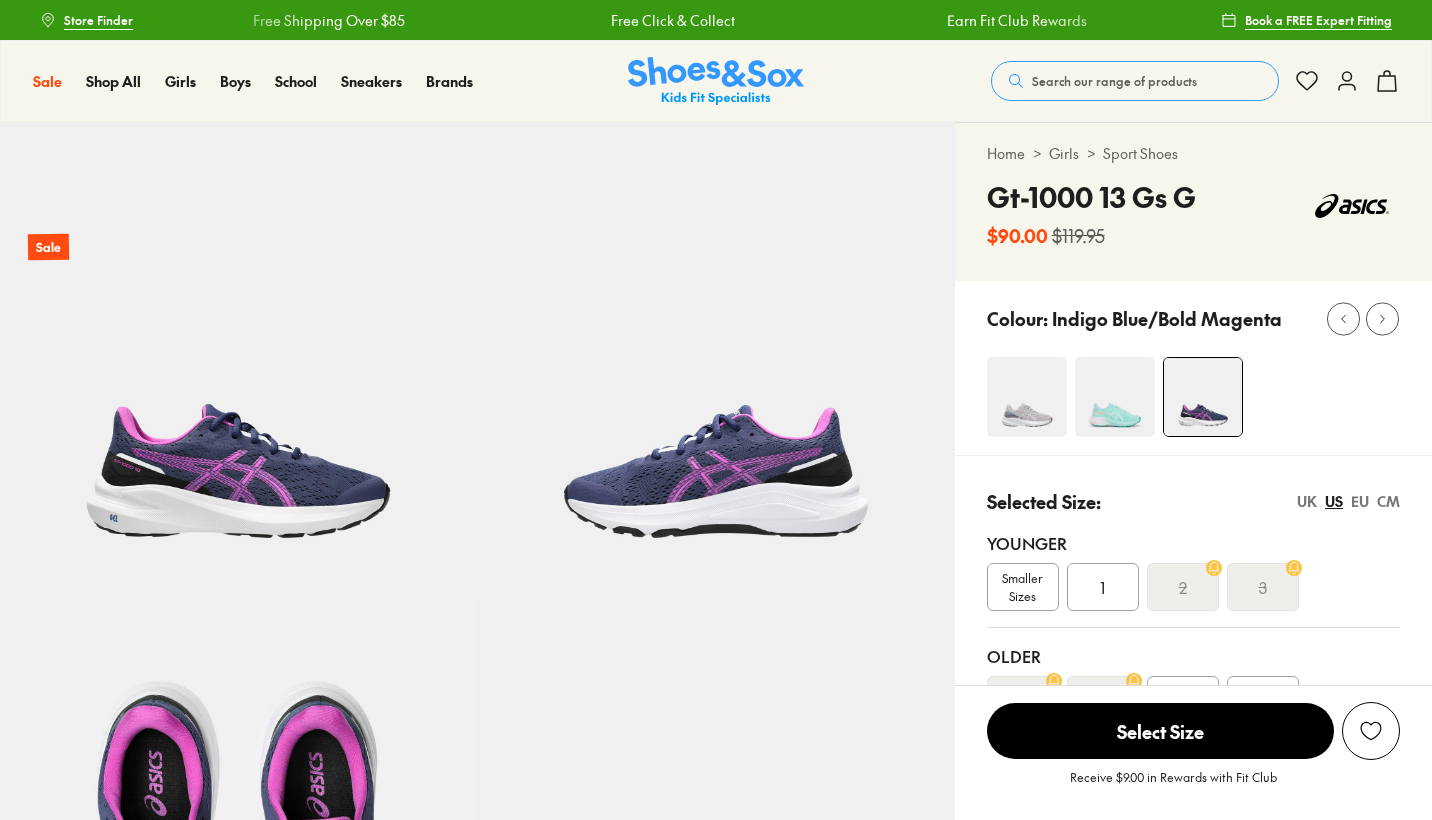 scroll, scrollTop: 4, scrollLeft: 0, axis: vertical 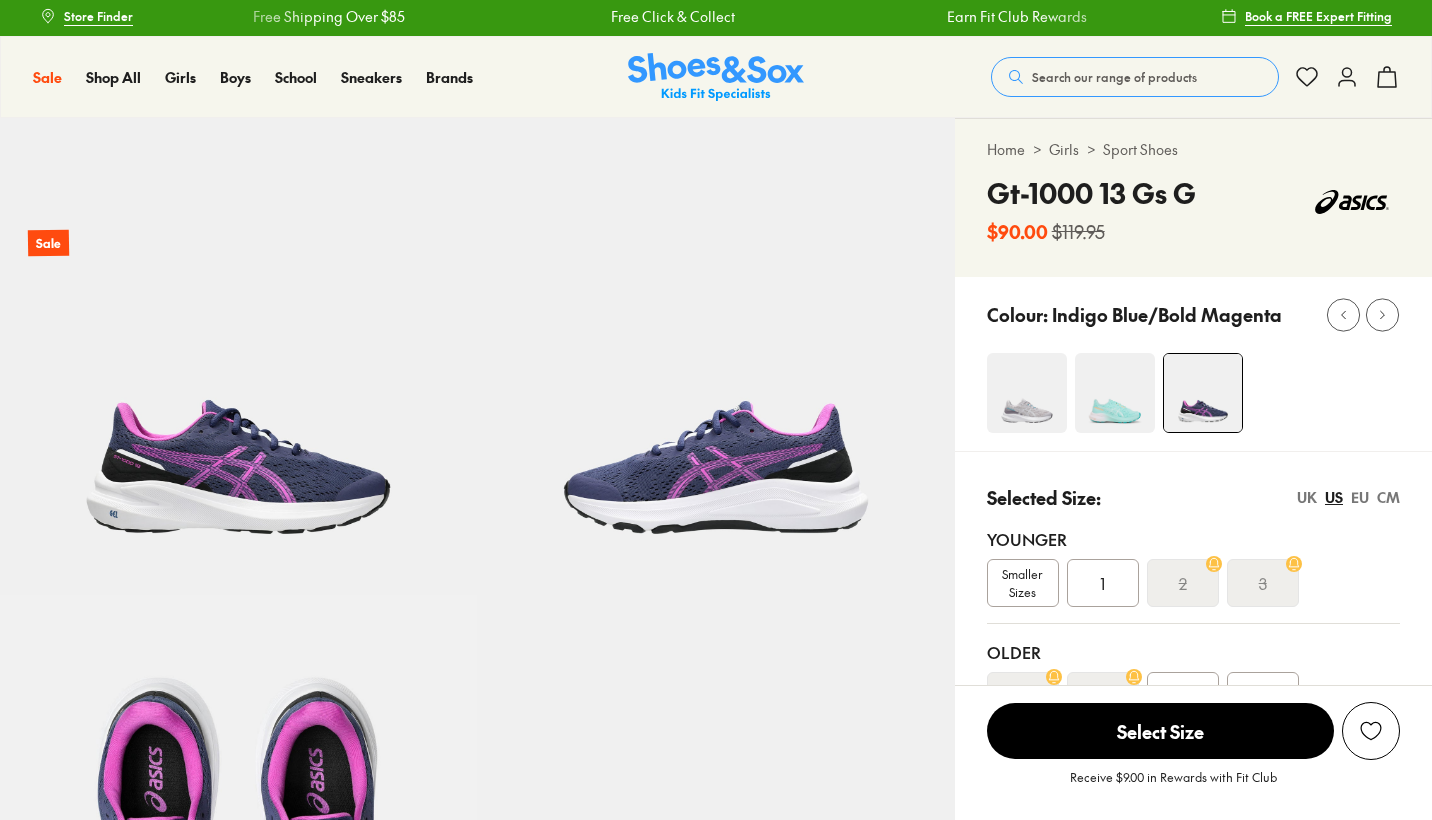 select on "*" 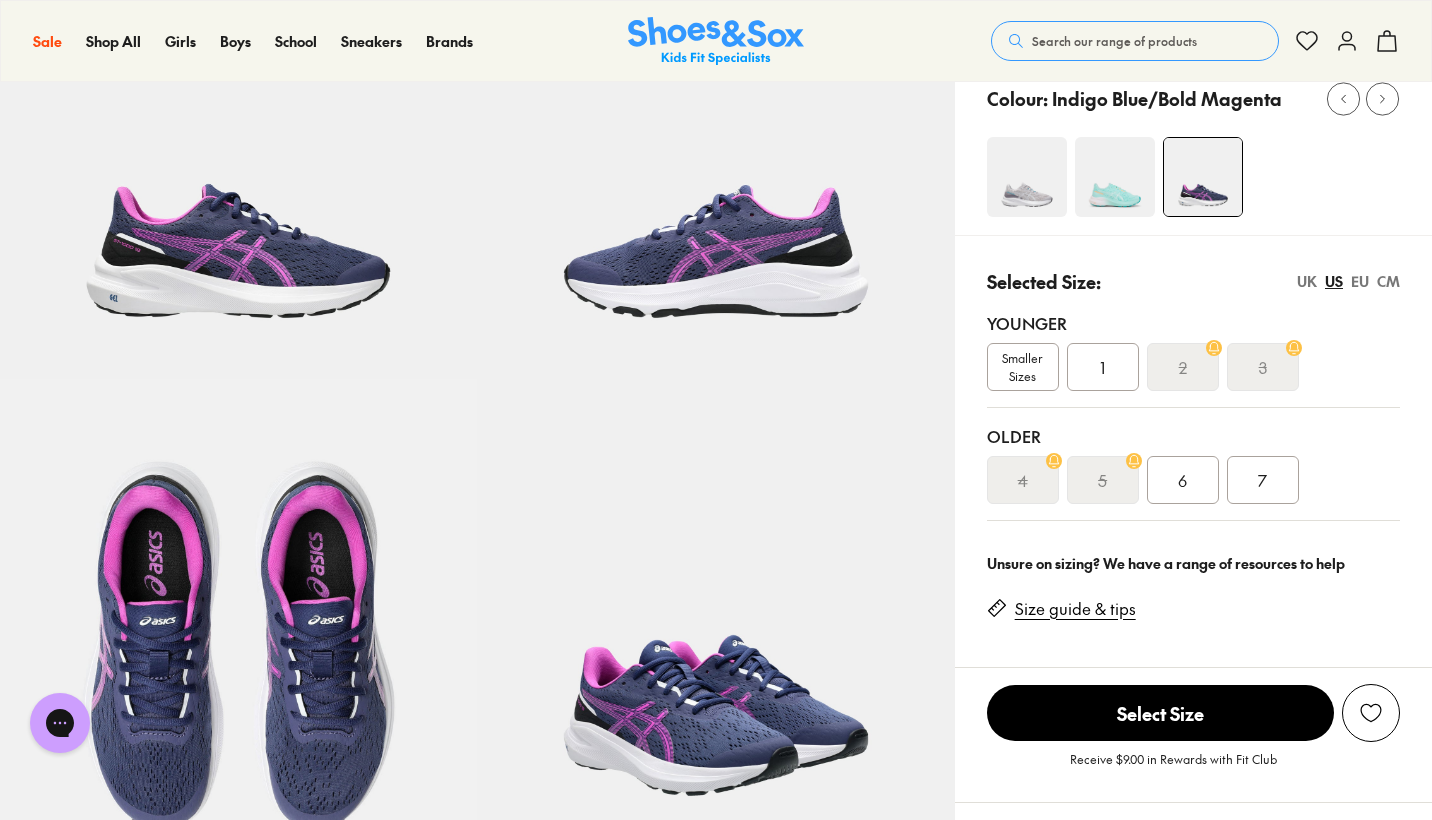 scroll, scrollTop: 0, scrollLeft: 0, axis: both 